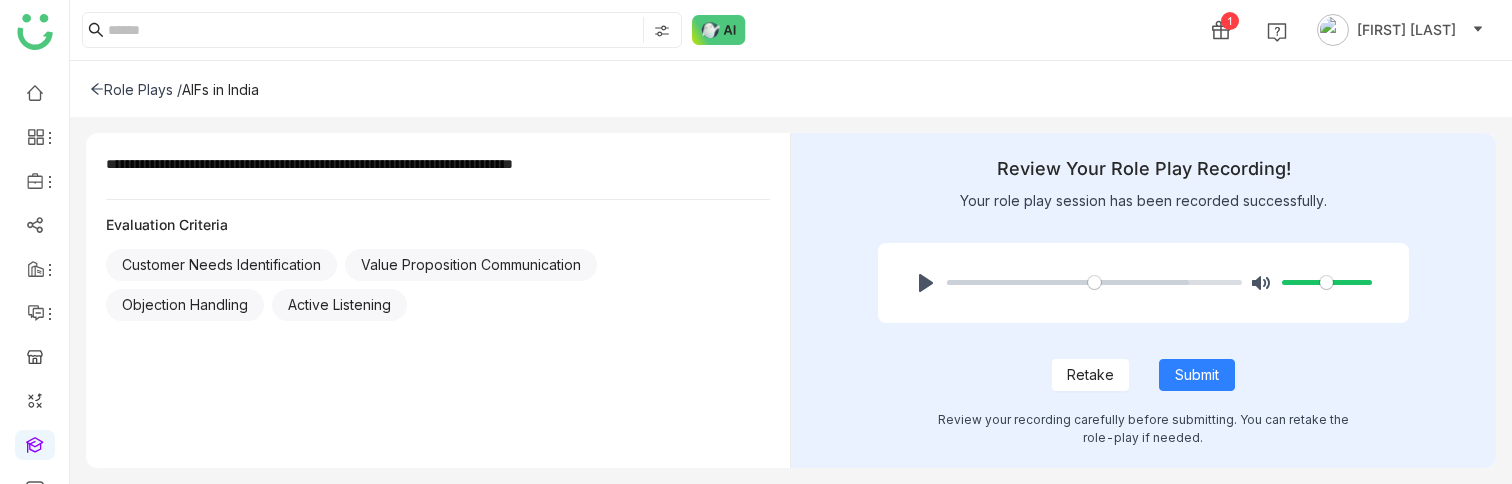 scroll, scrollTop: 0, scrollLeft: 0, axis: both 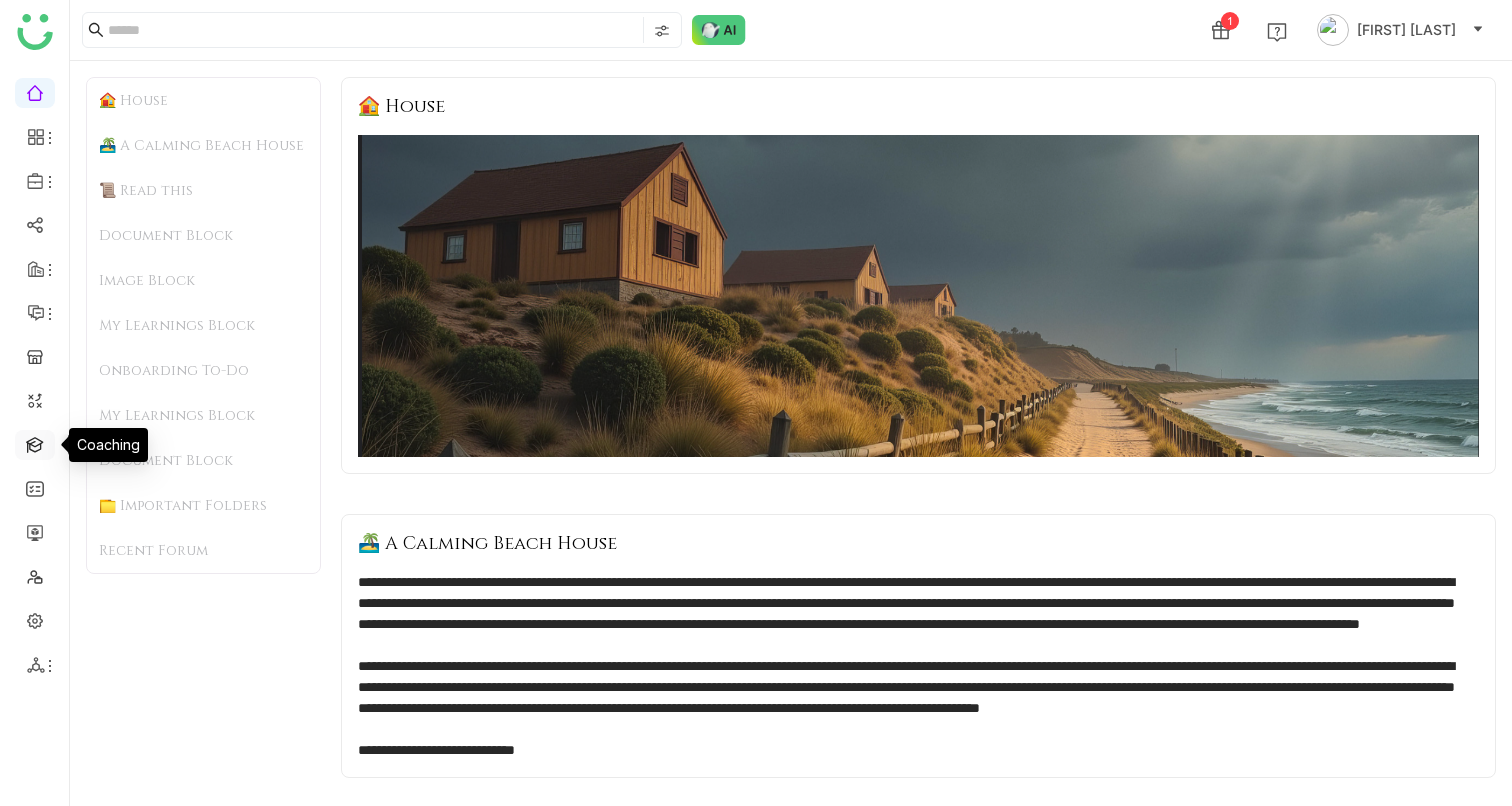 click at bounding box center [35, 443] 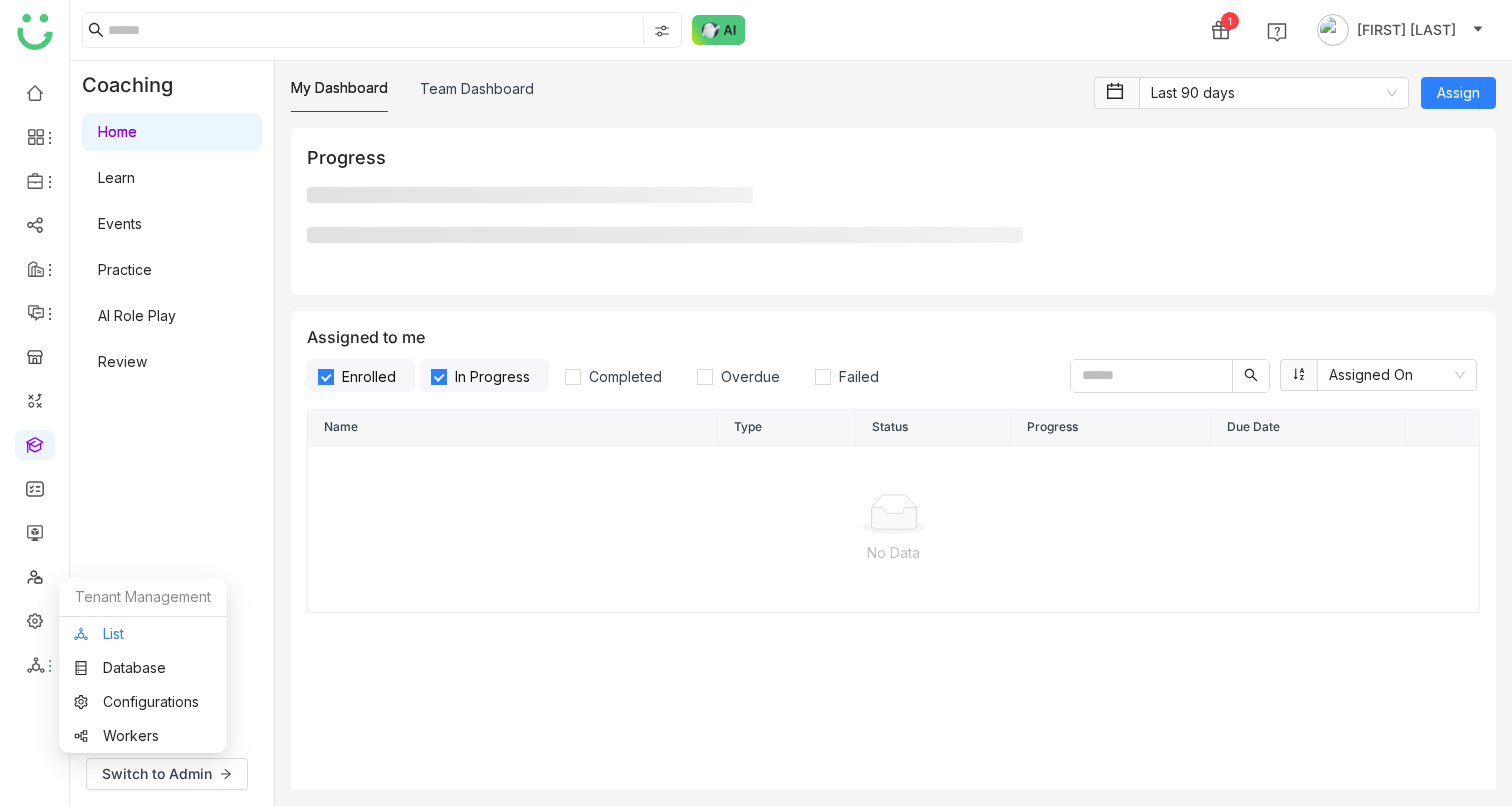 click on "List" at bounding box center [143, 634] 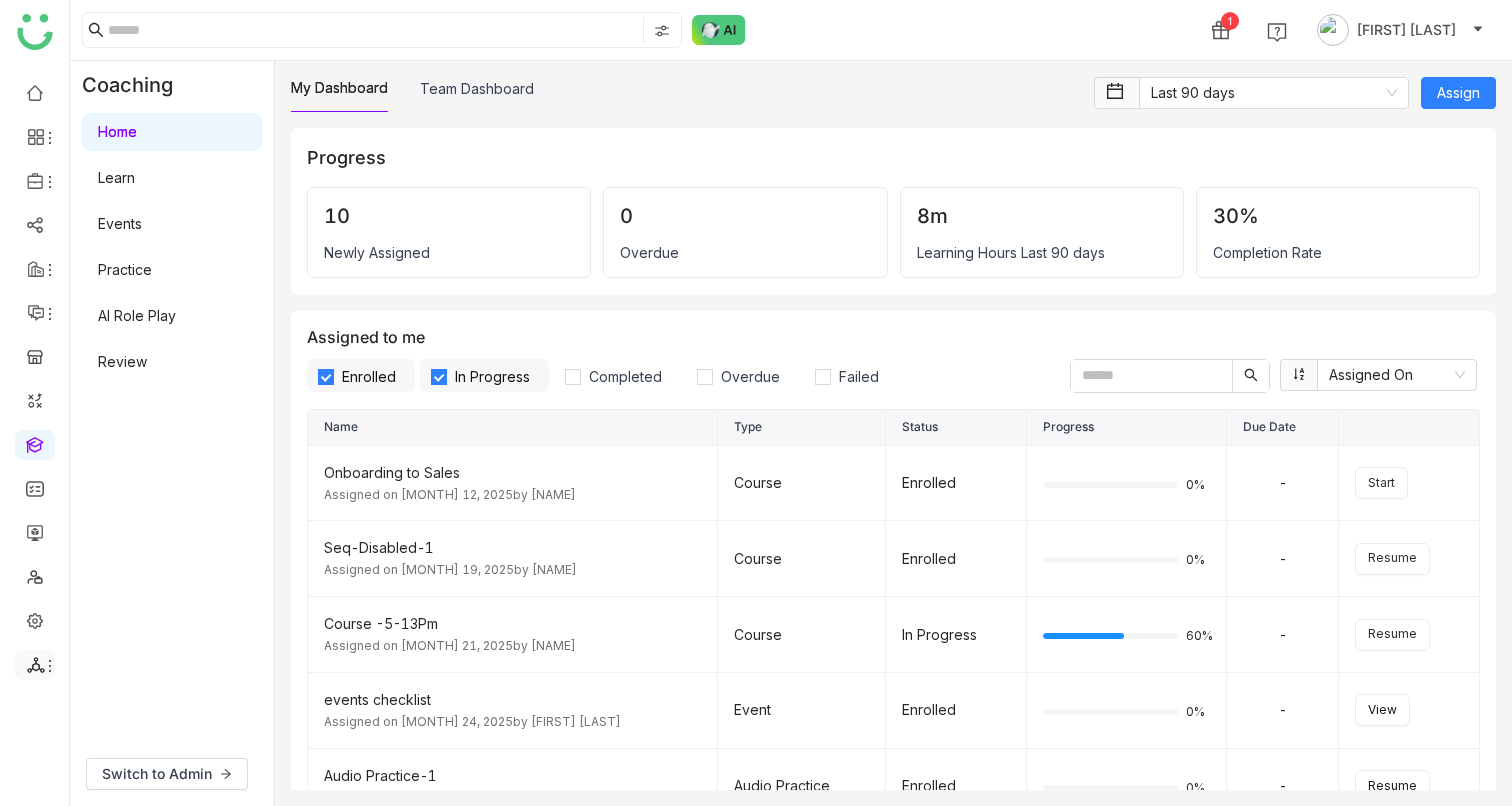 click at bounding box center [35, 665] 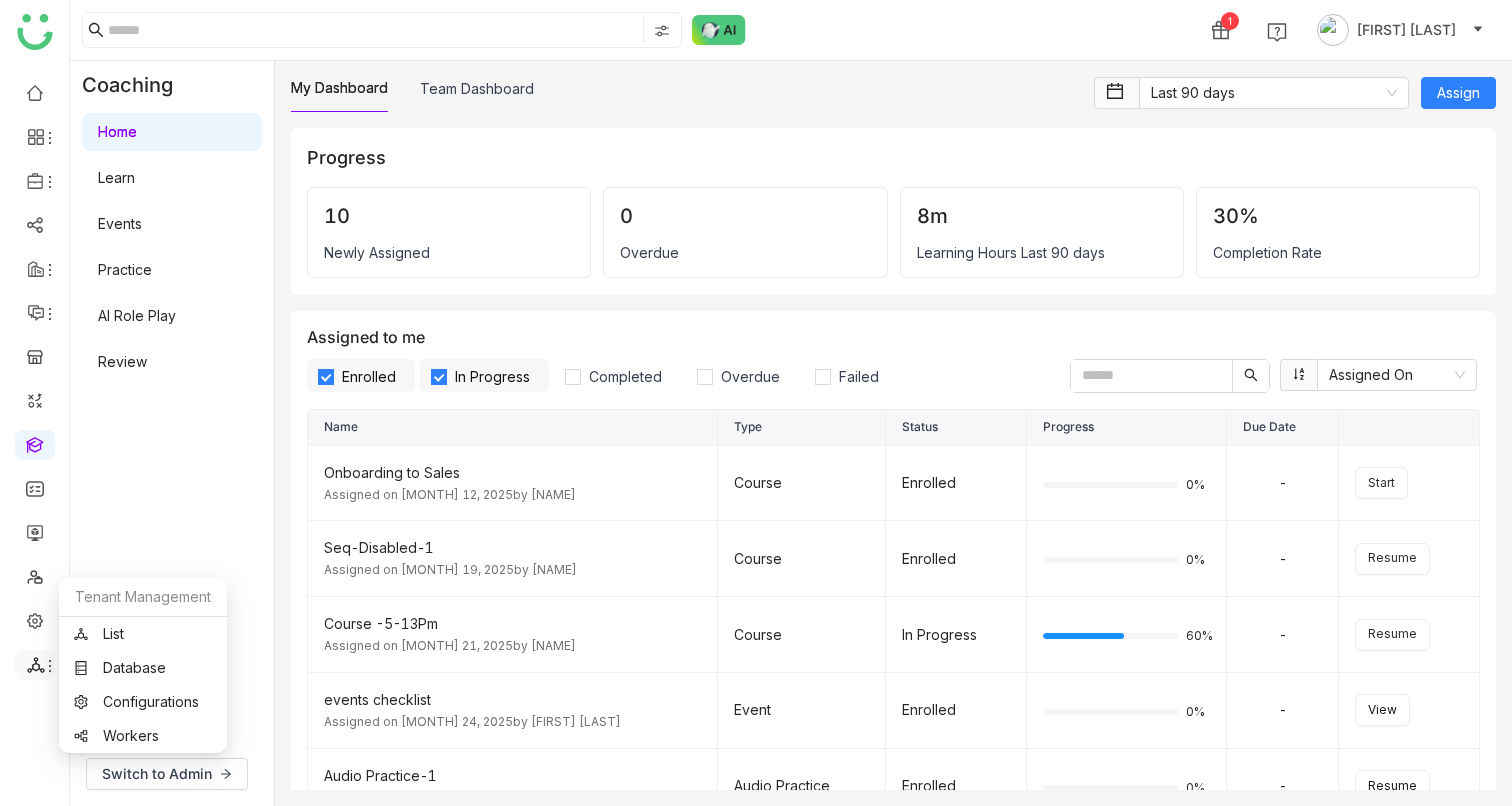 click 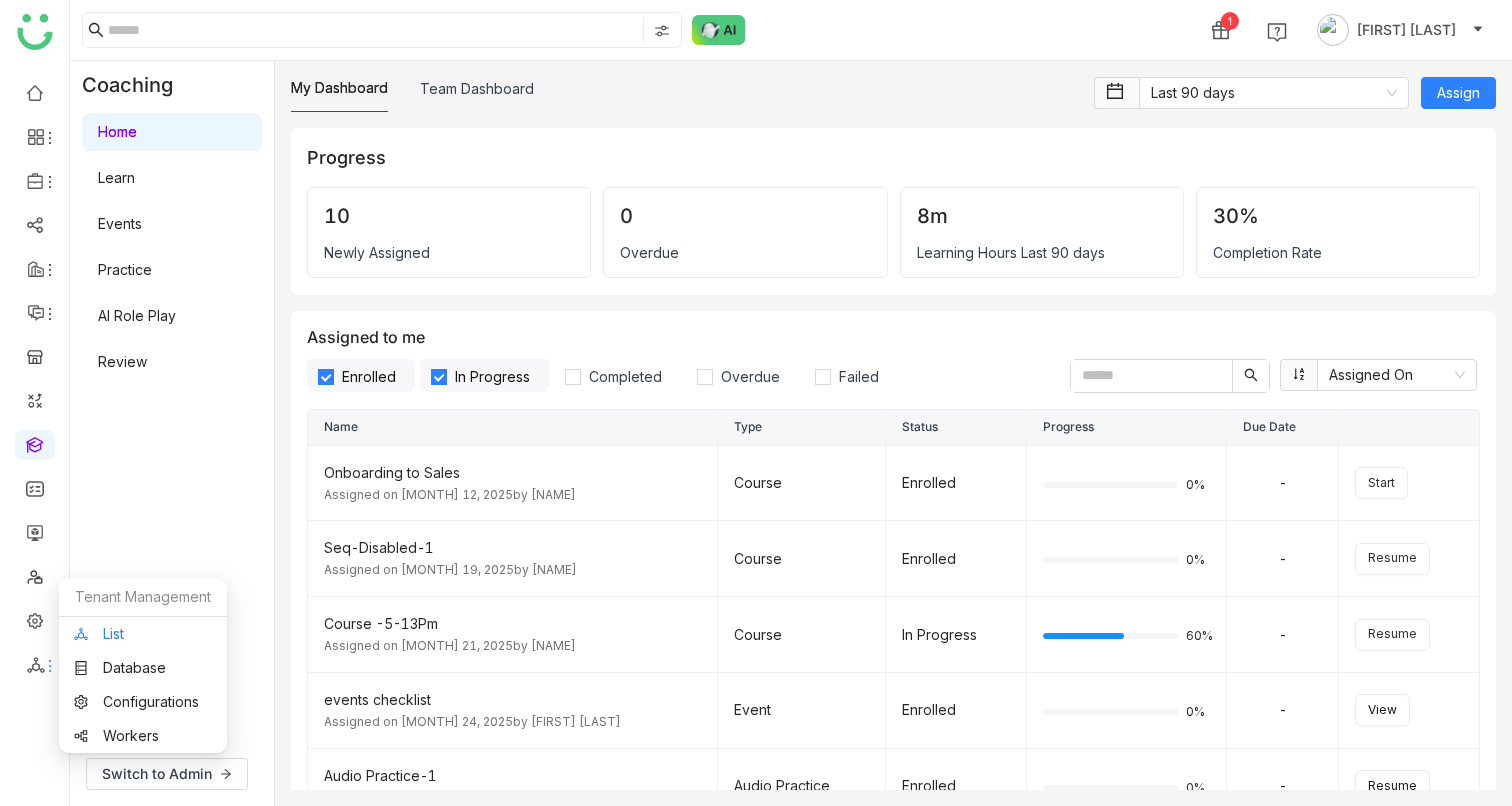 click on "List" at bounding box center (143, 634) 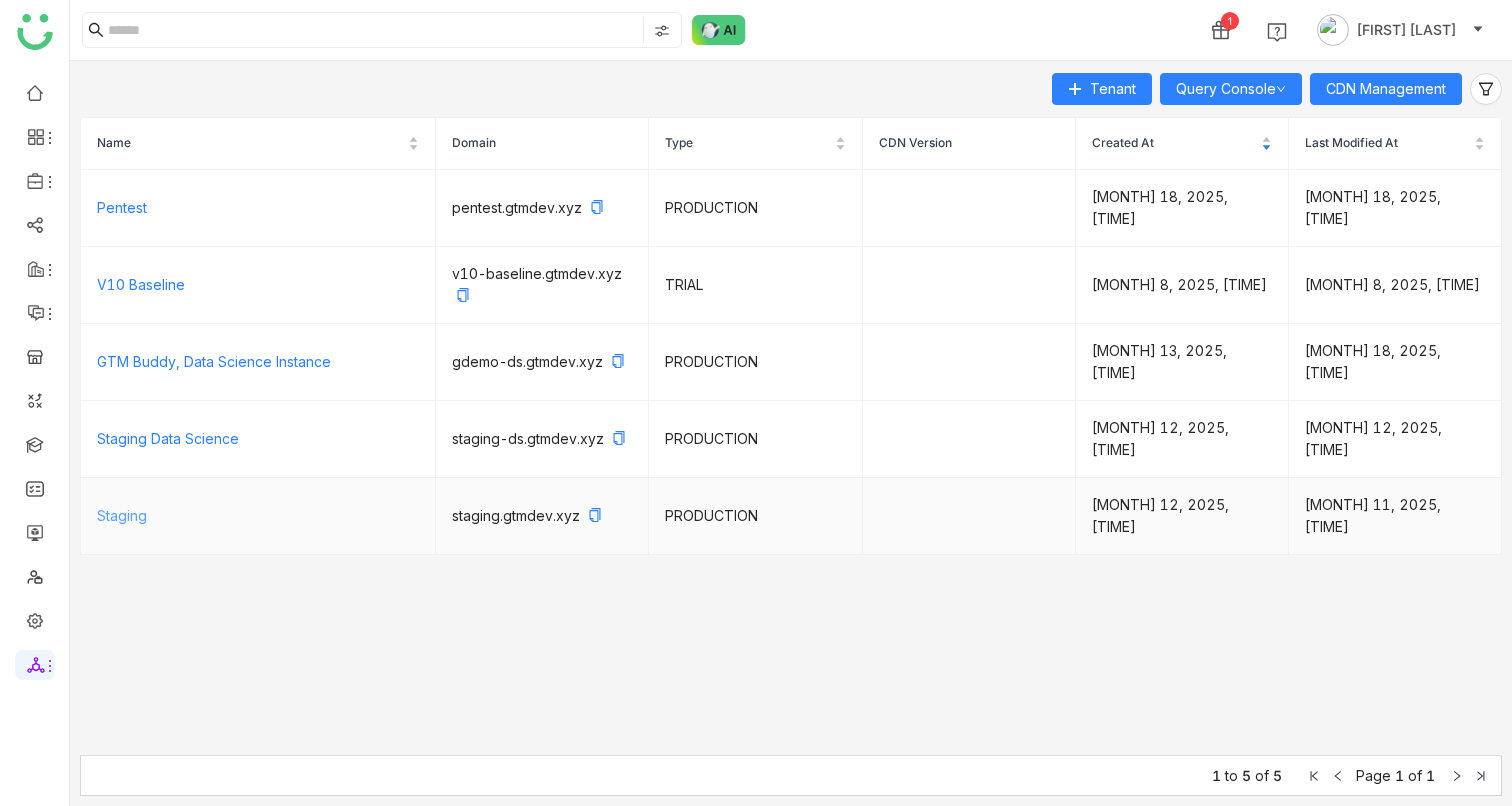 click on "Staging" 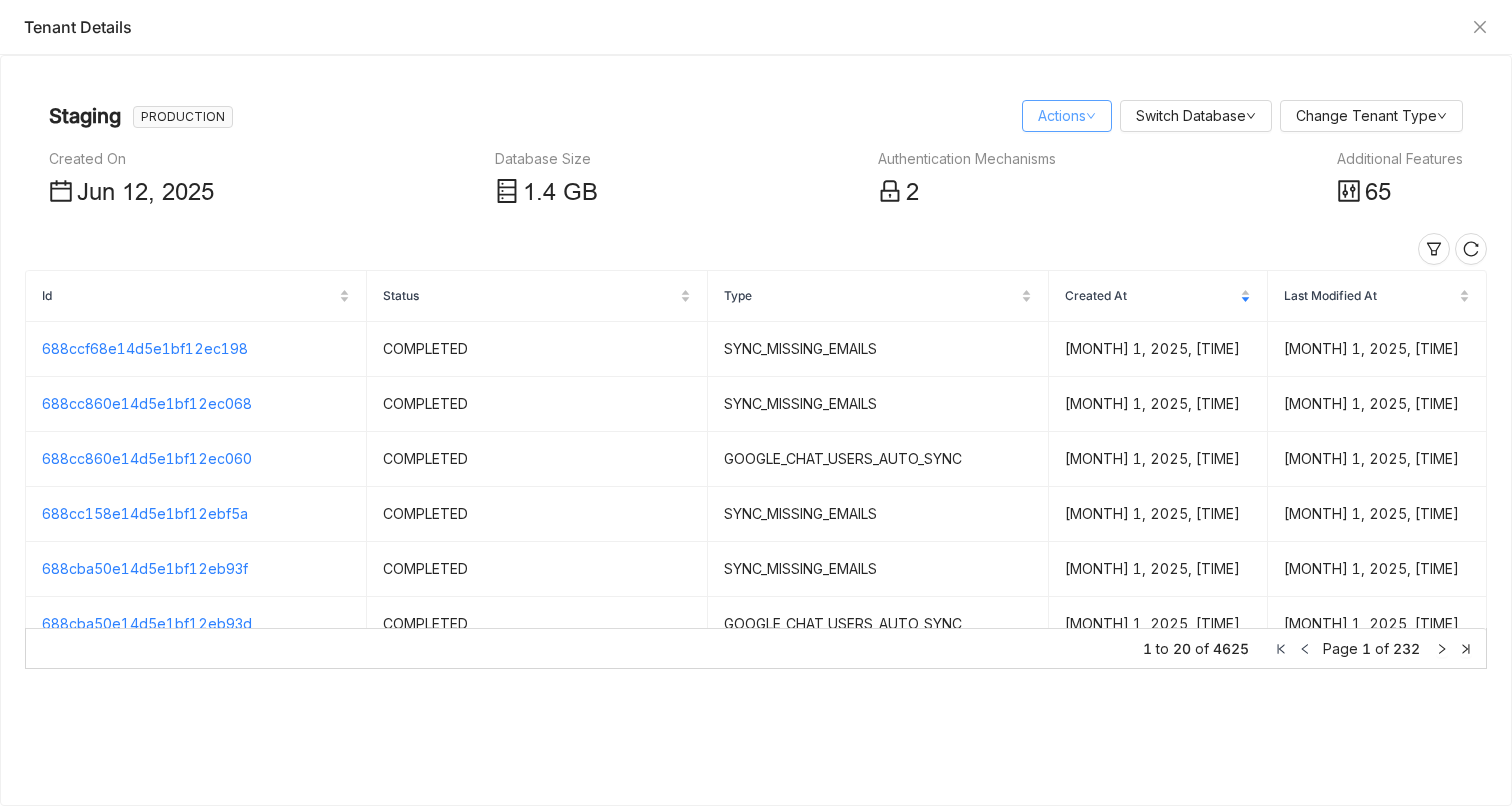 click on "Actions" at bounding box center (1067, 115) 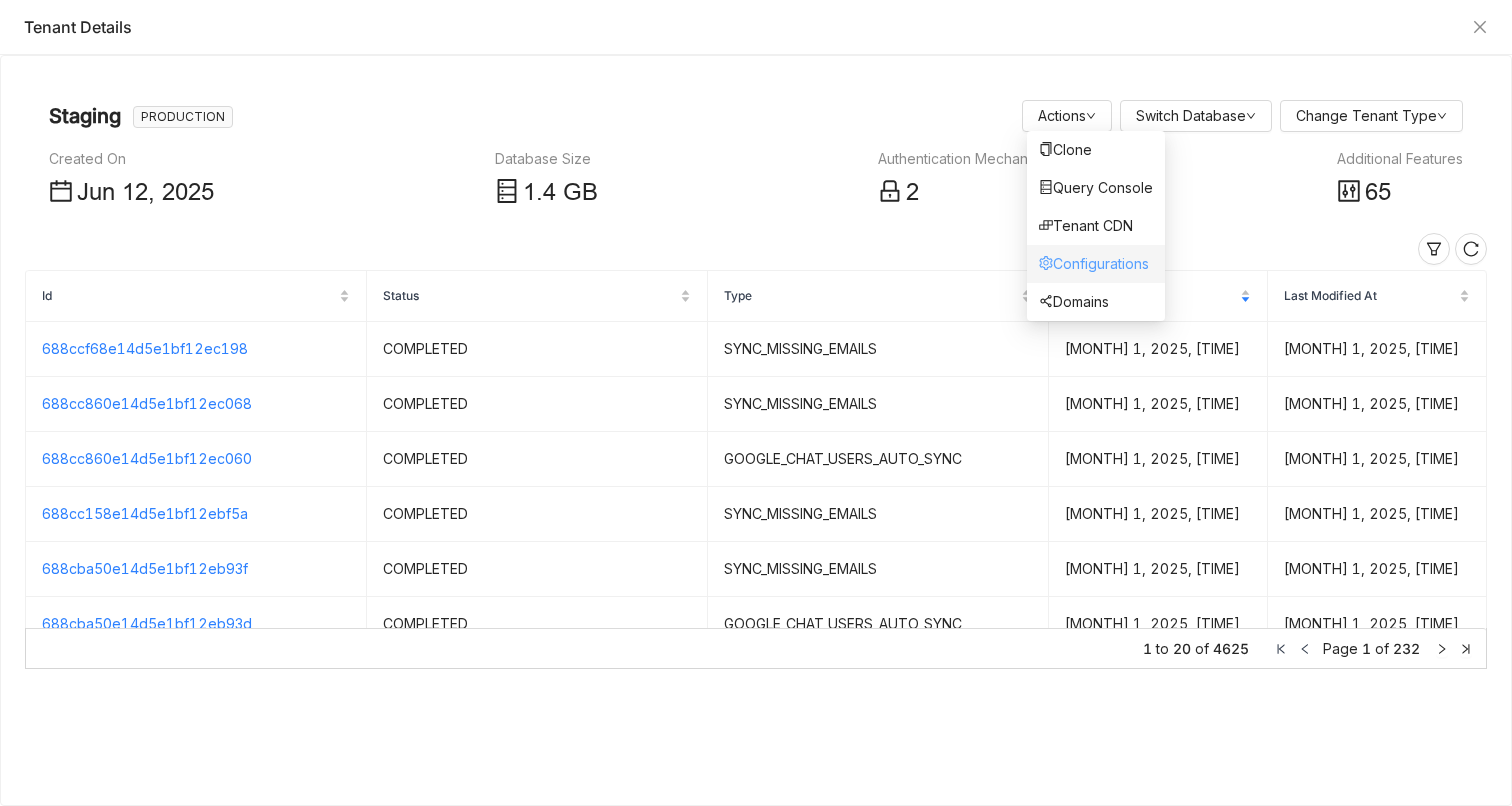 click on "Configurations" at bounding box center [1094, 263] 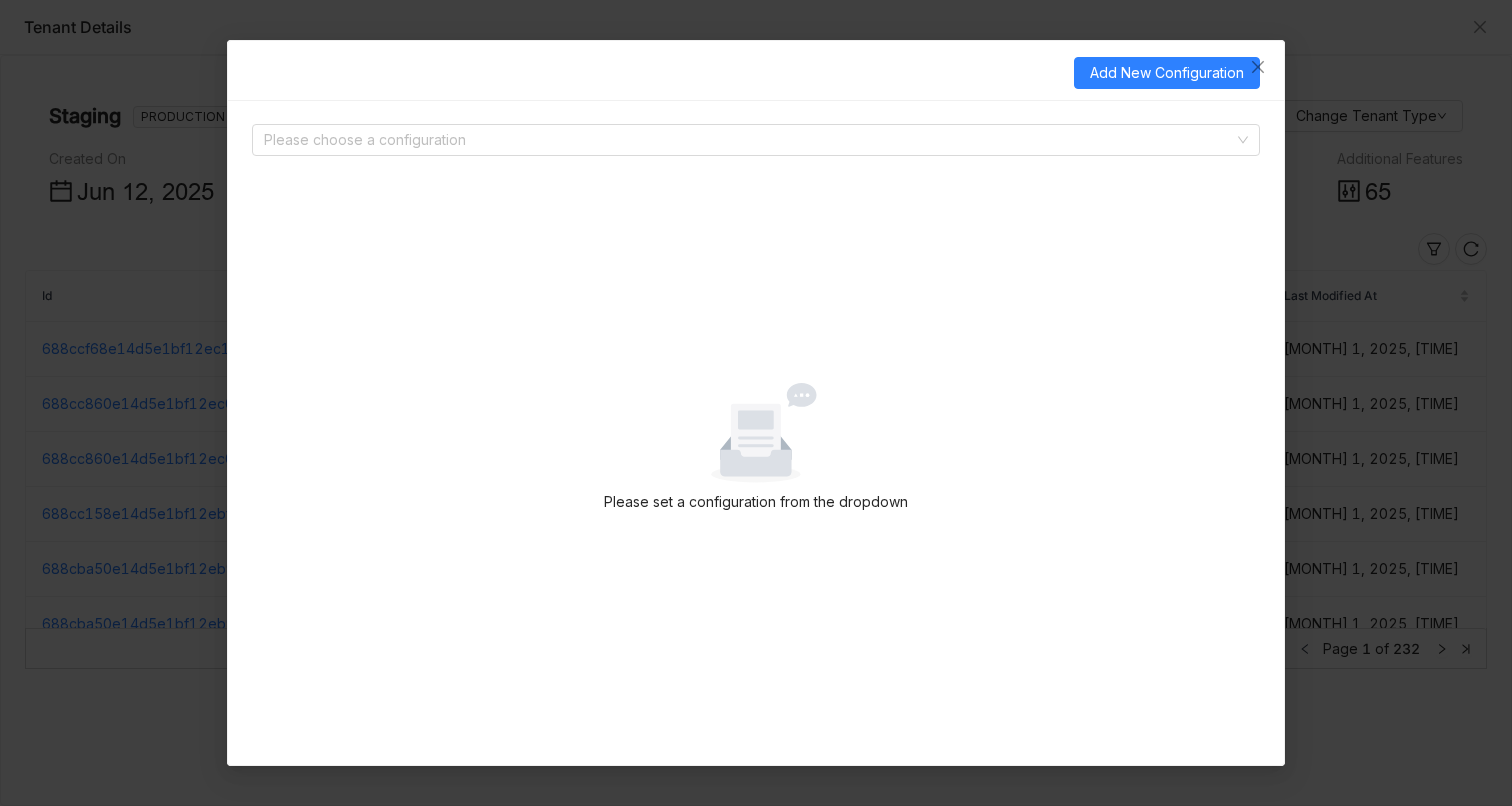click on "Please set a configuration from the dropdown" at bounding box center (756, 448) 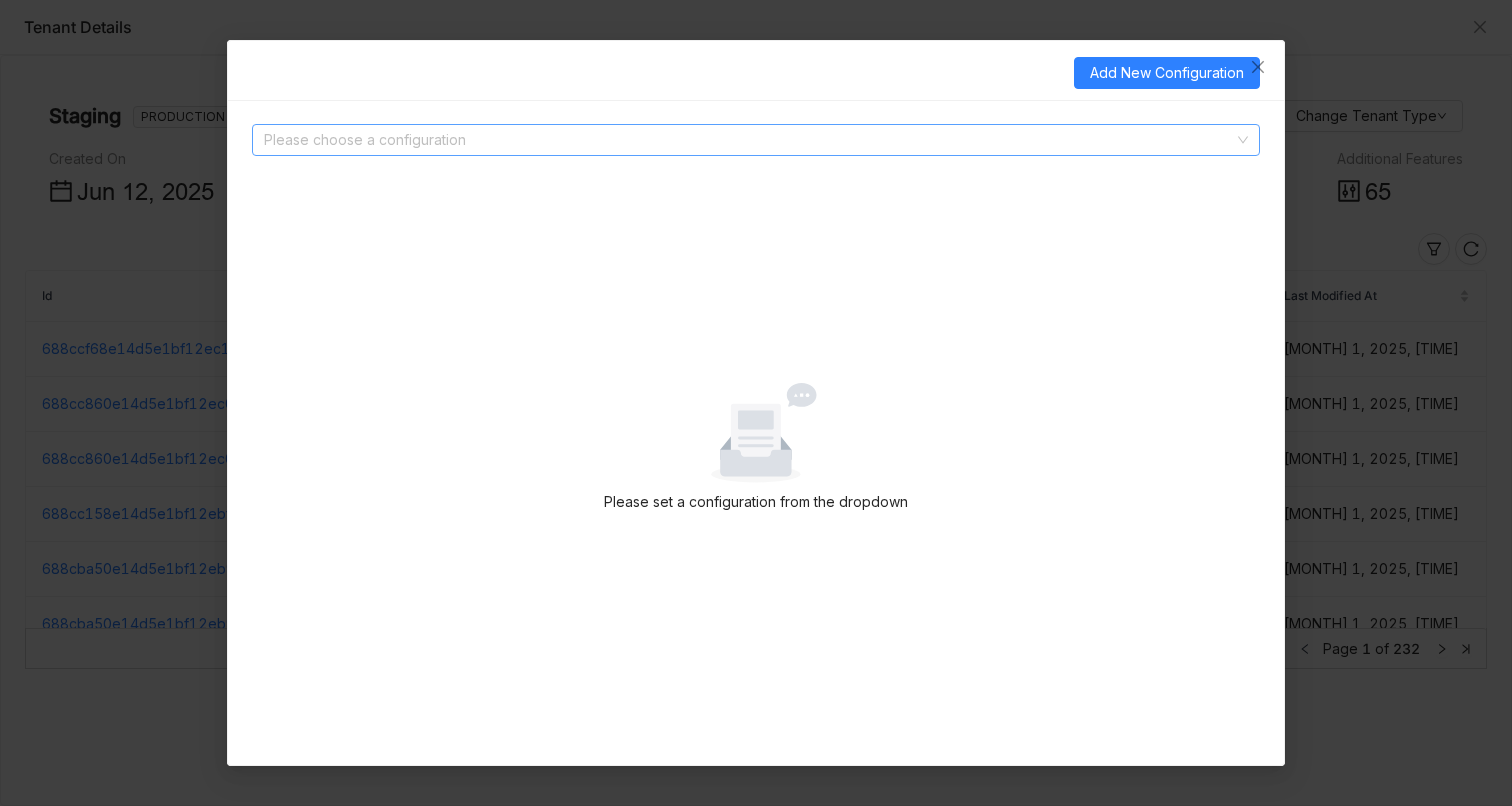 click at bounding box center (749, 140) 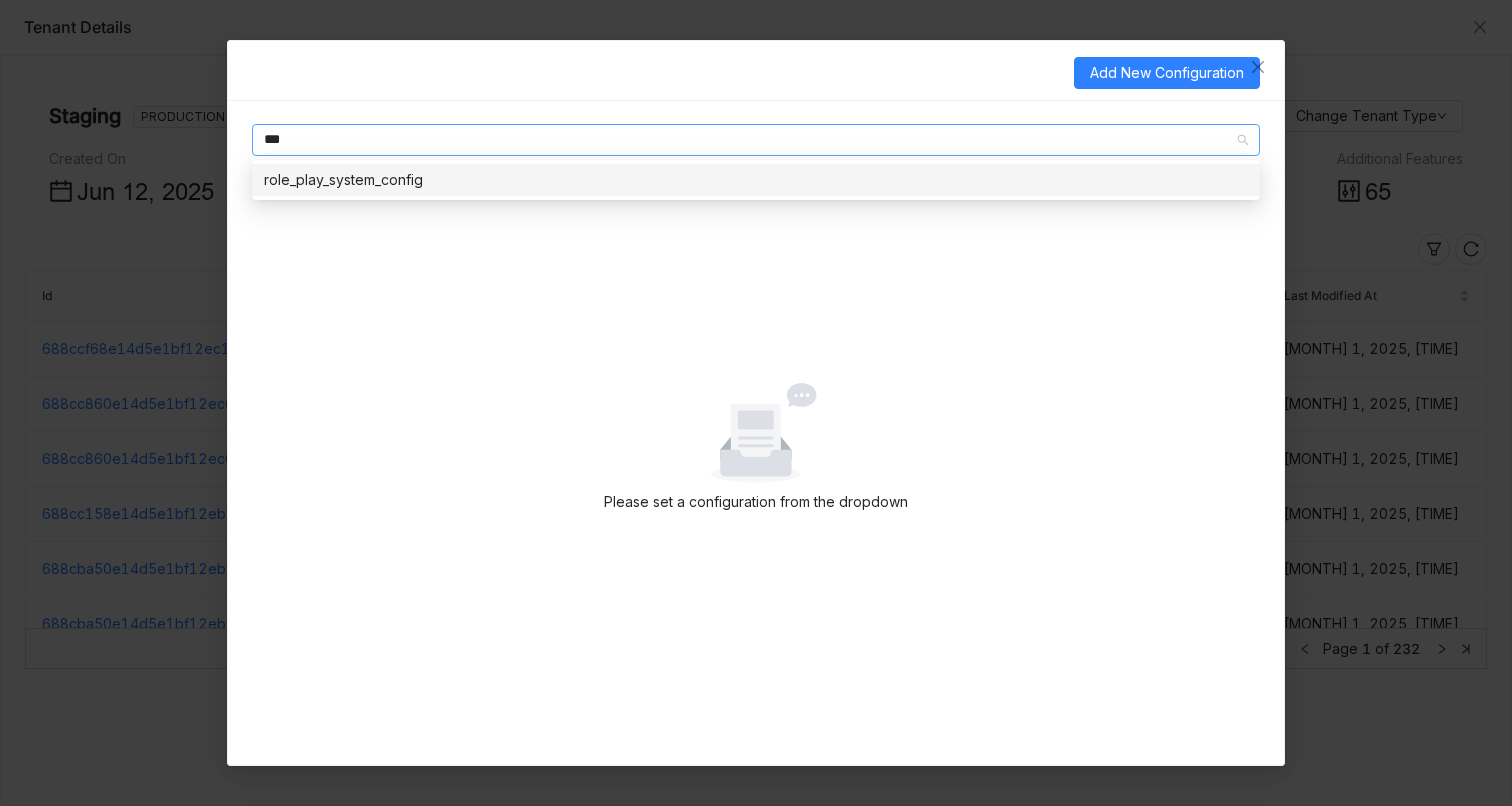 type on "***" 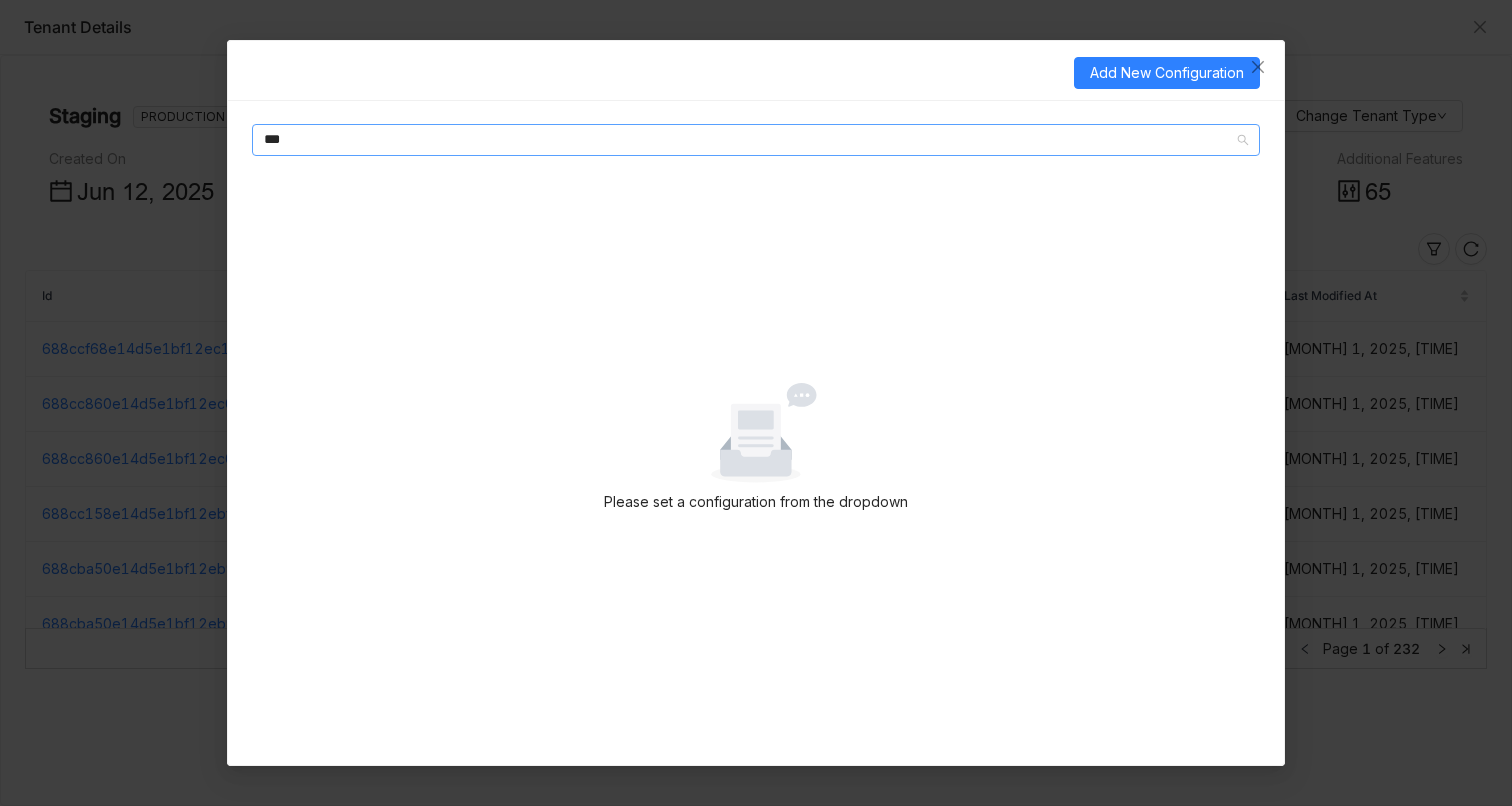 type 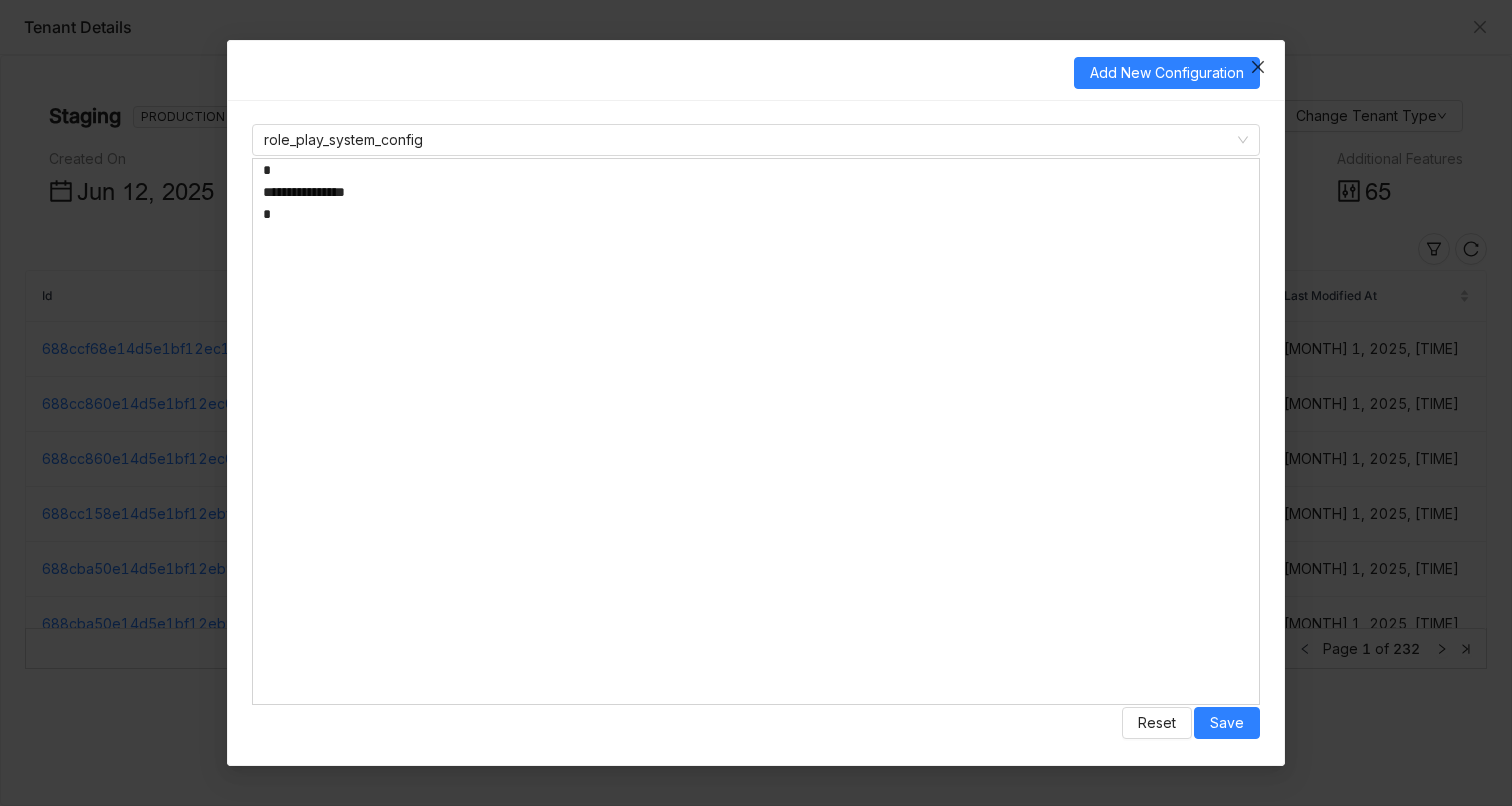 click 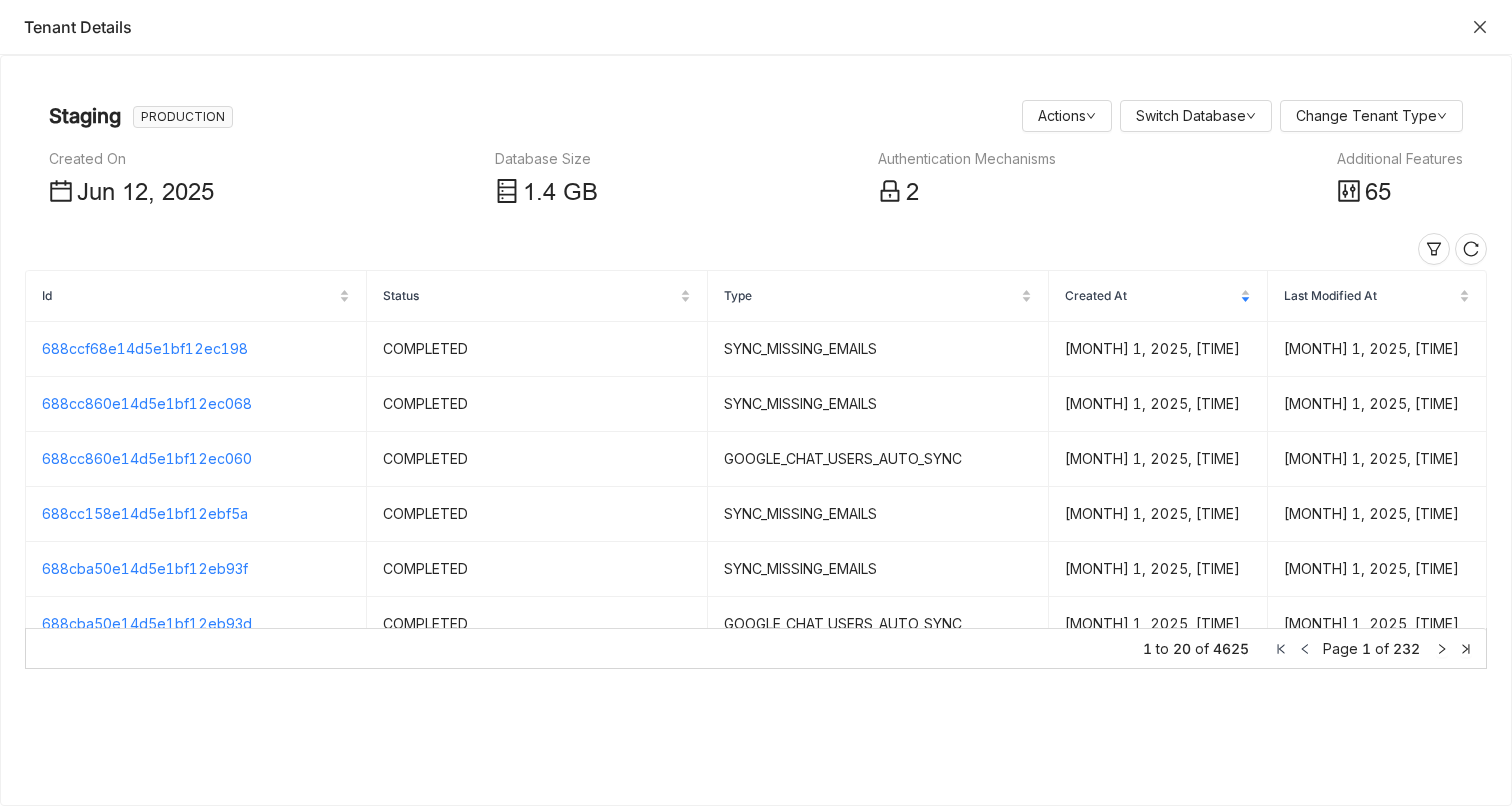 click 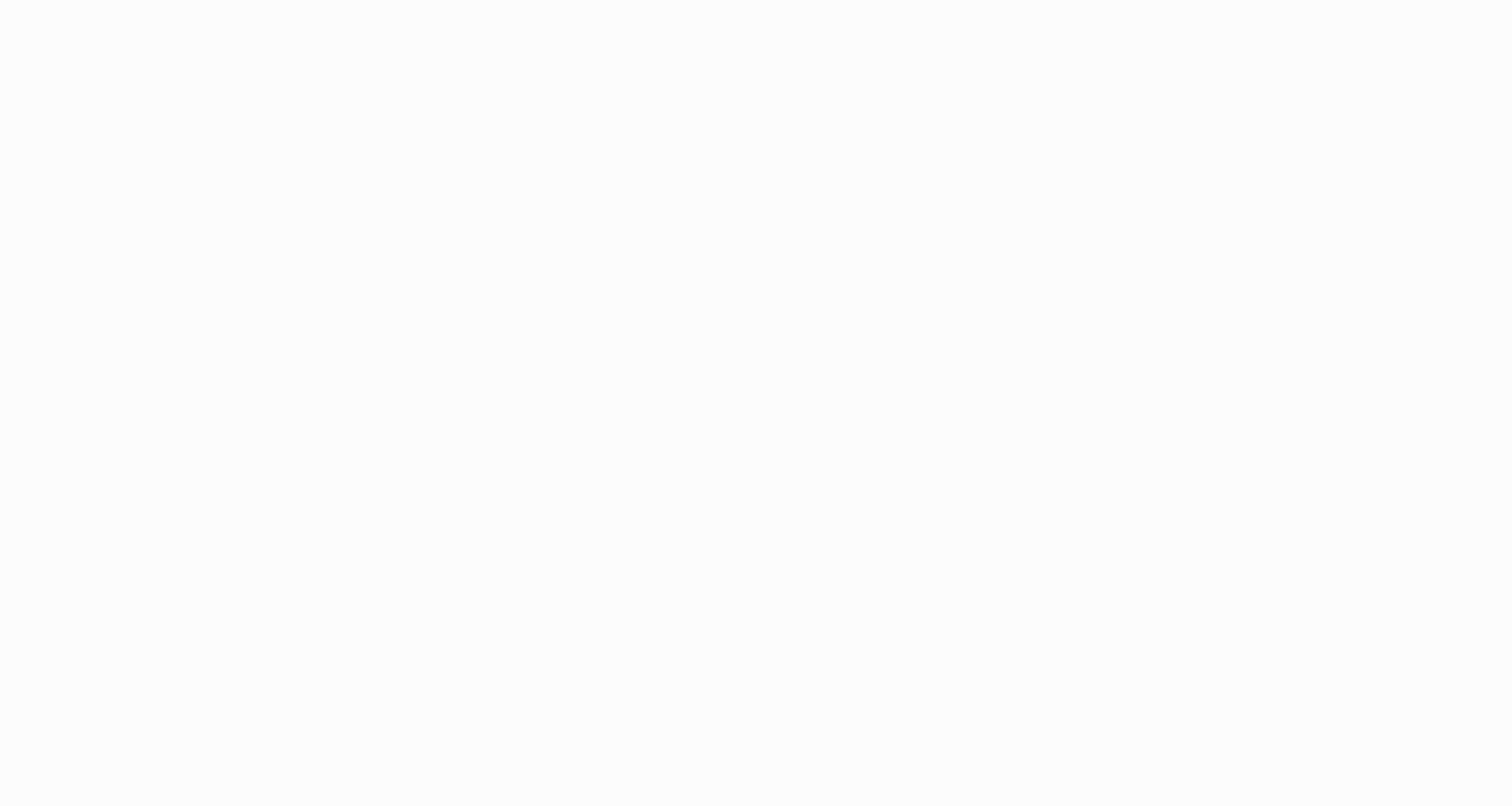 scroll, scrollTop: 0, scrollLeft: 0, axis: both 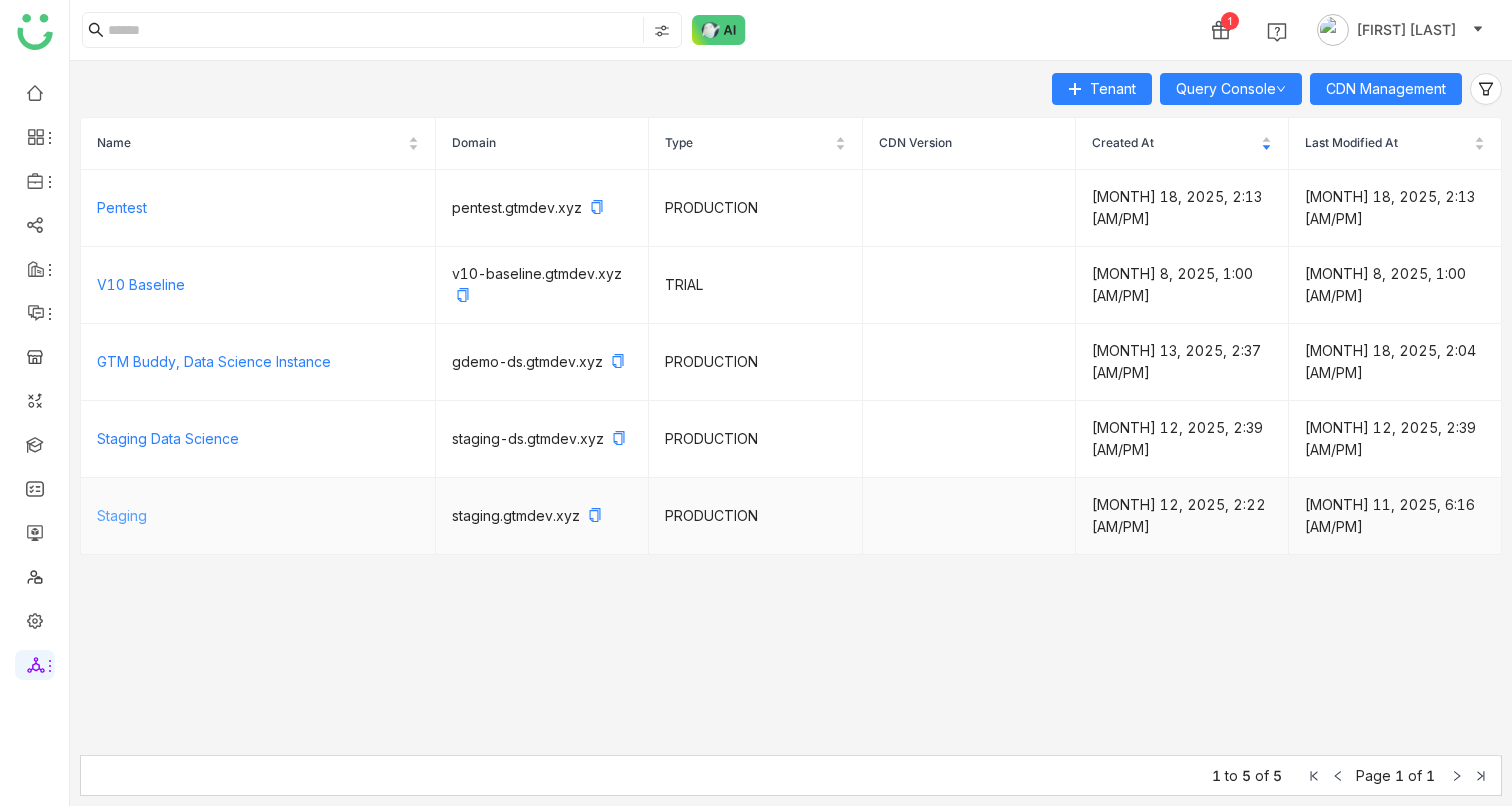 click on "Staging" 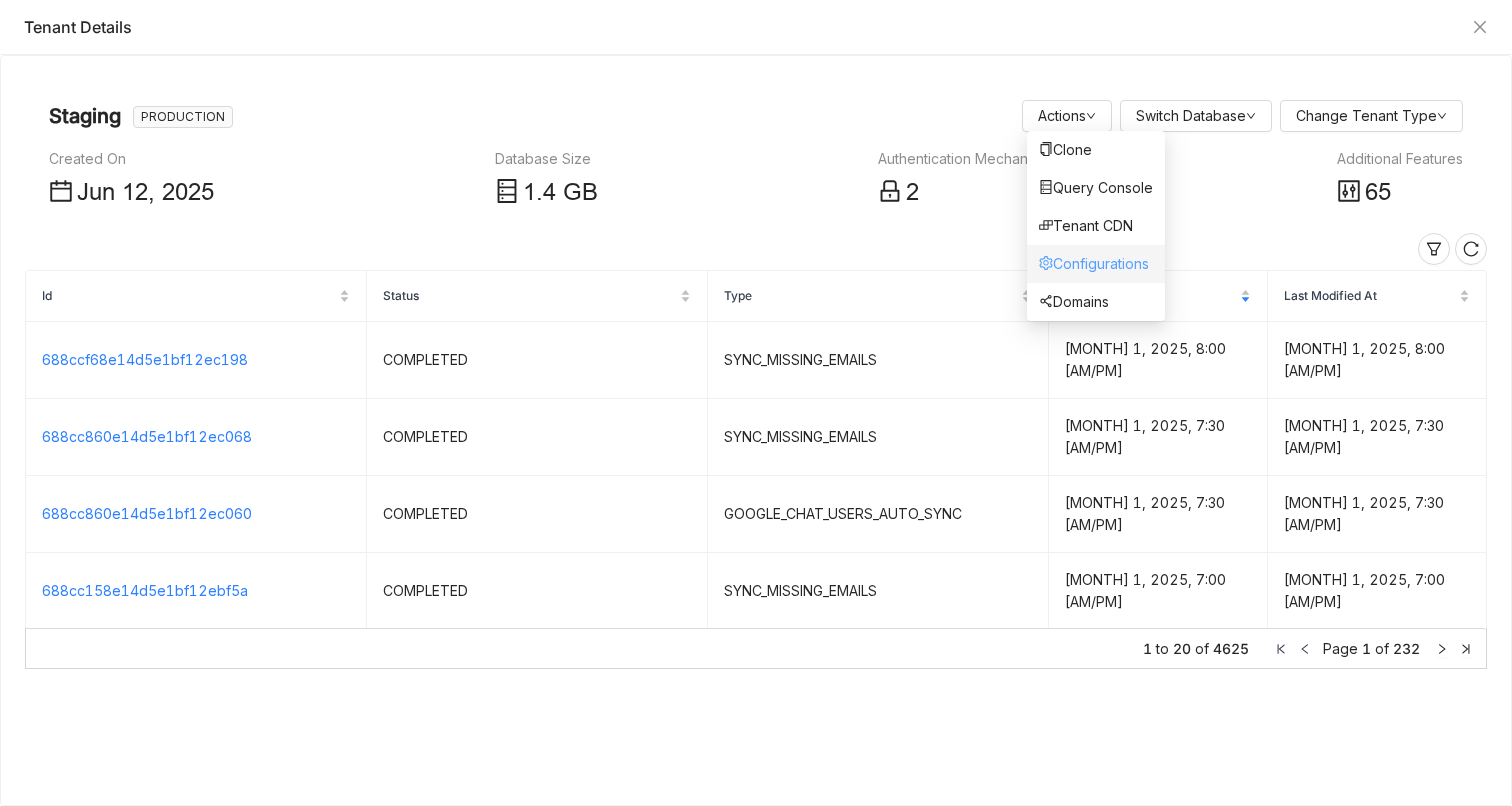click on "Configurations" at bounding box center (1094, 263) 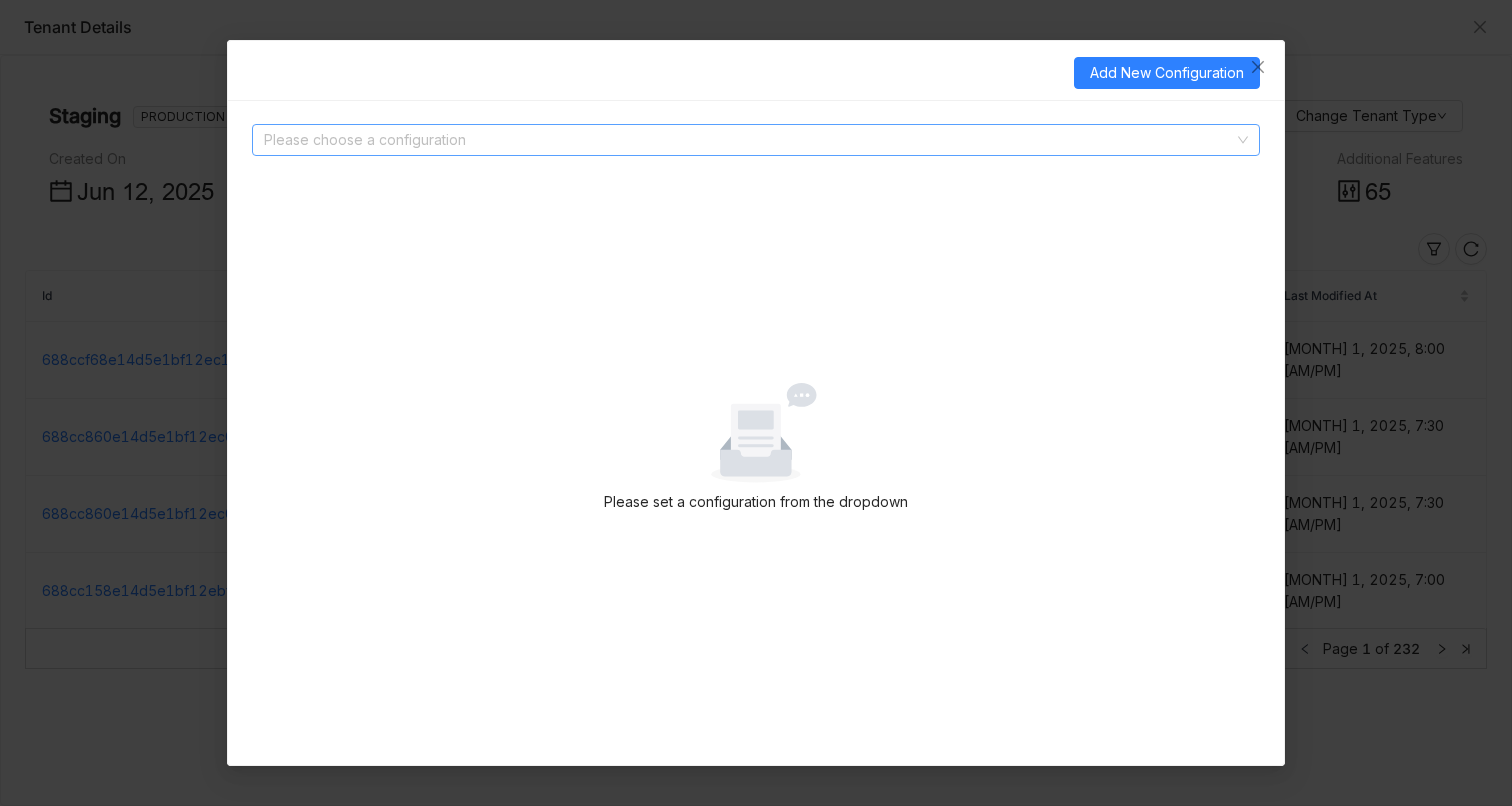 click at bounding box center (749, 140) 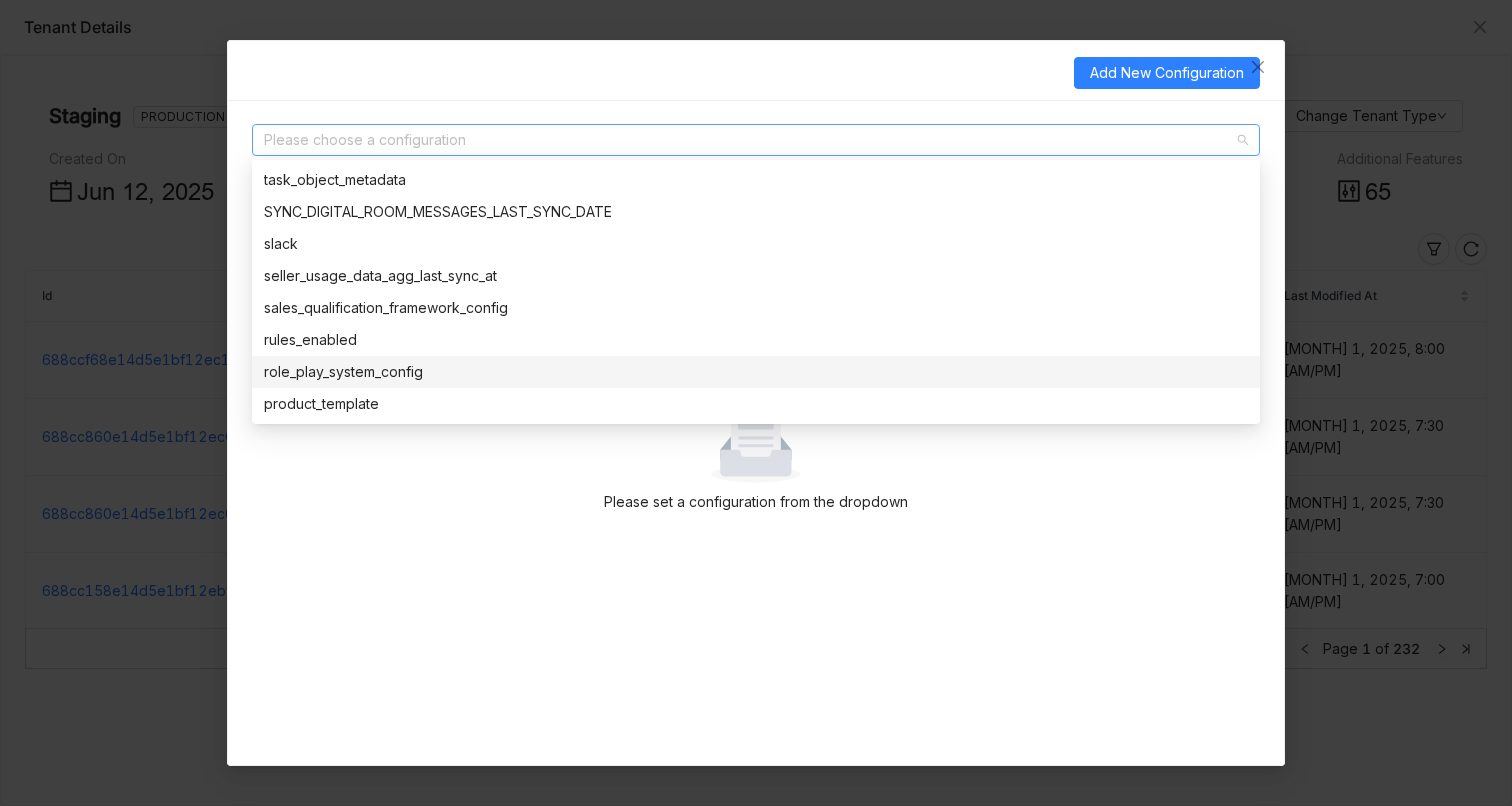 click on "role_play_system_config" at bounding box center [756, 372] 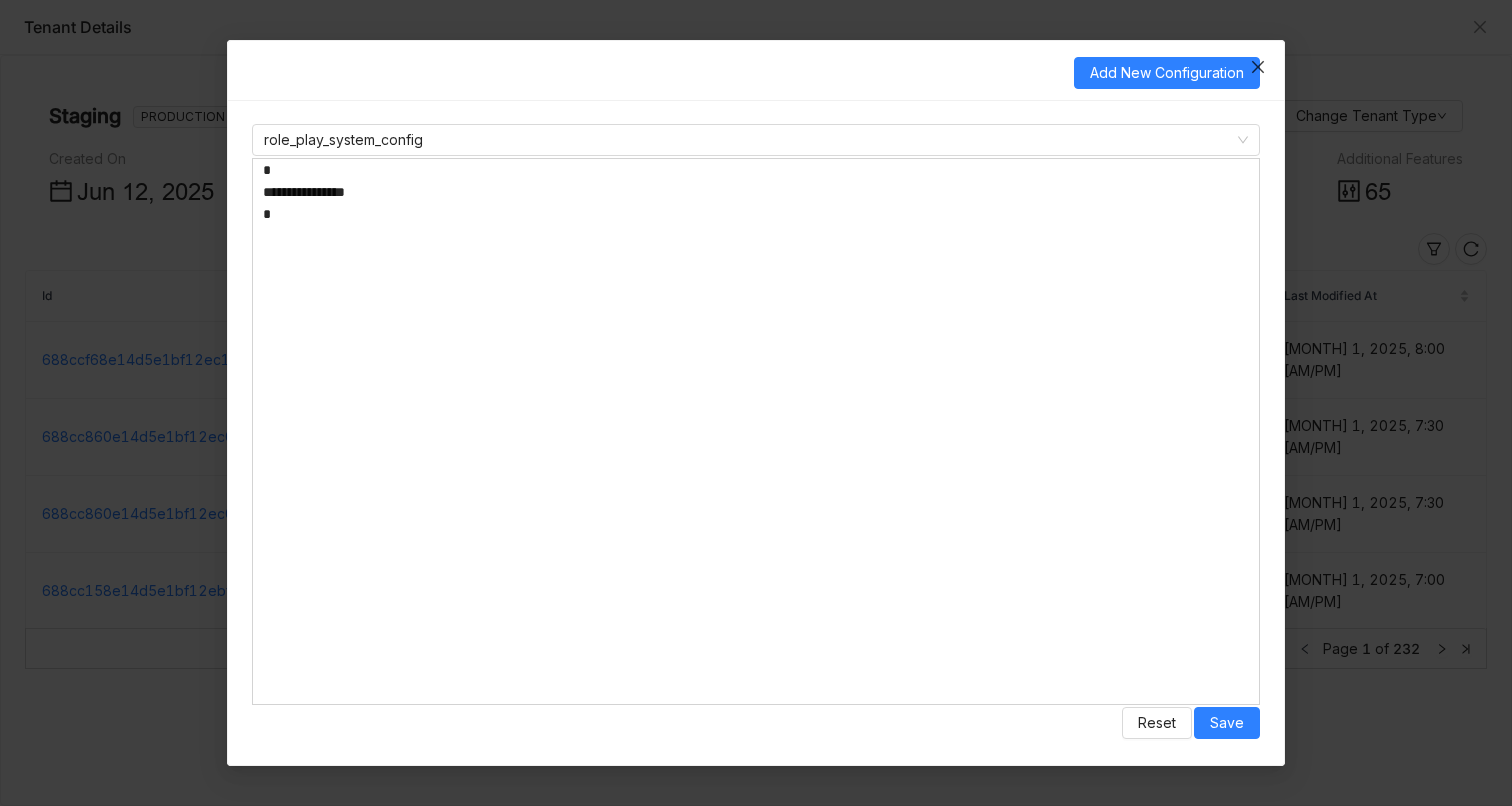 click 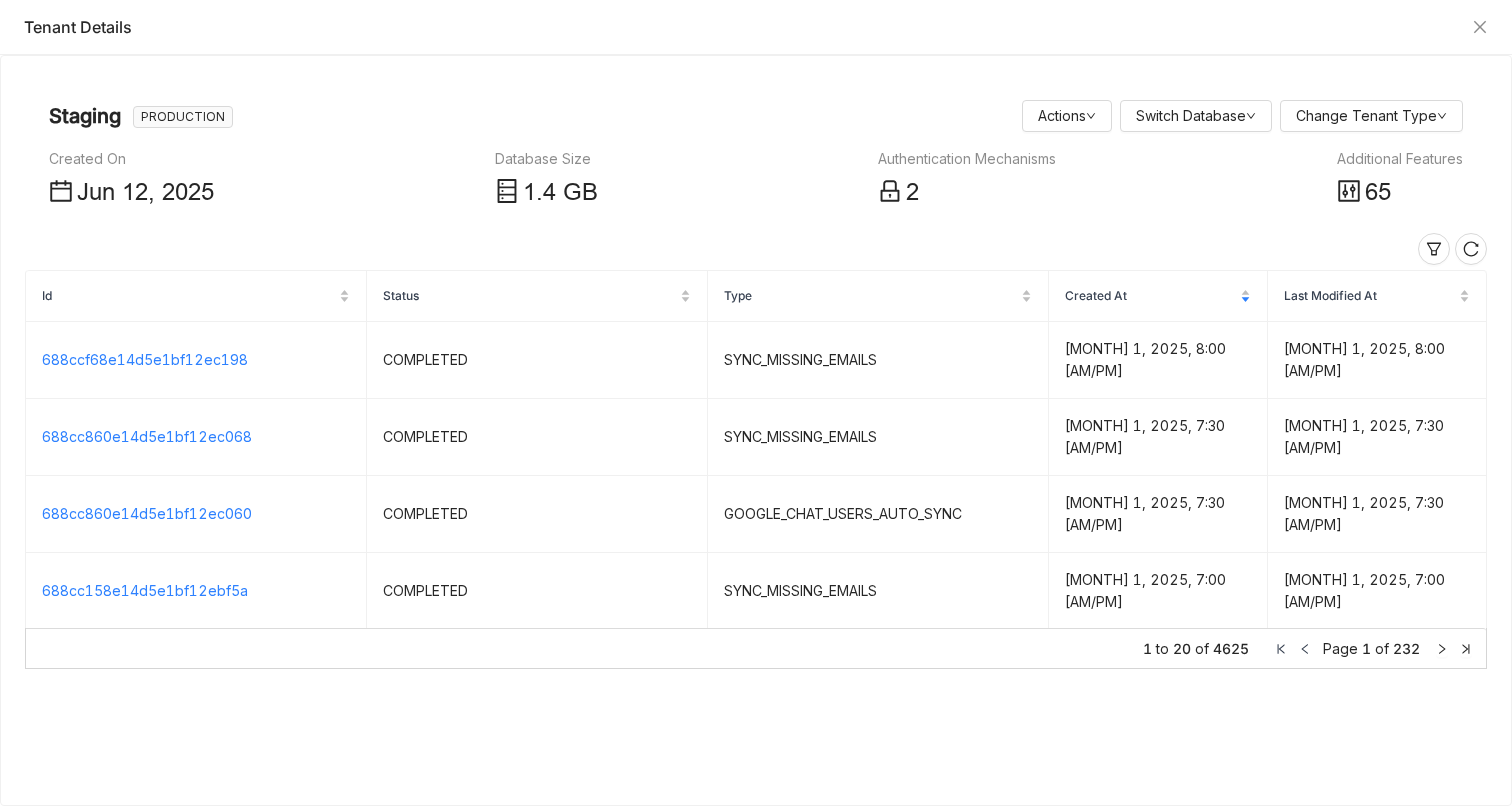 click on "Tenant Details" at bounding box center [756, 27] 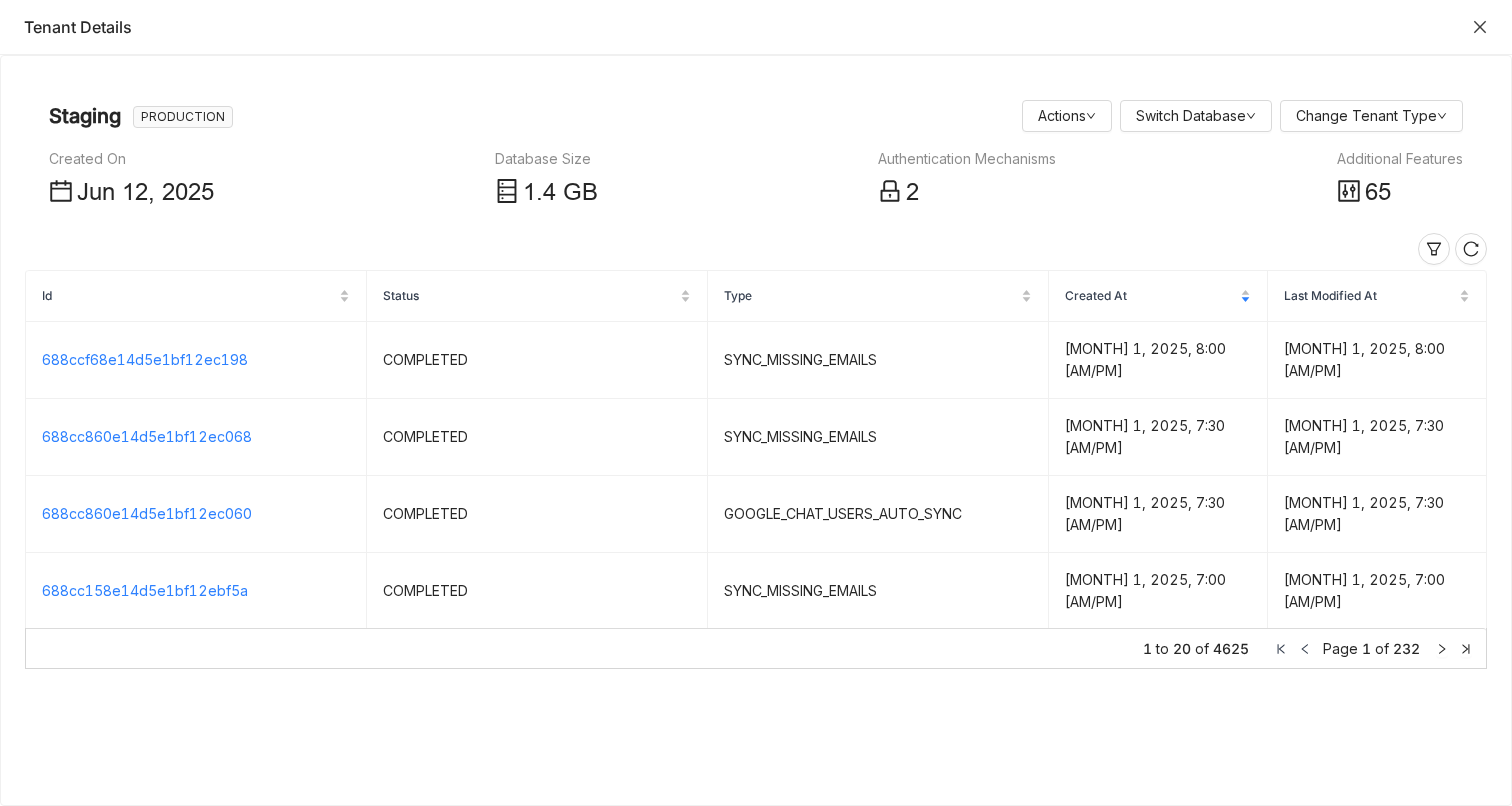 click 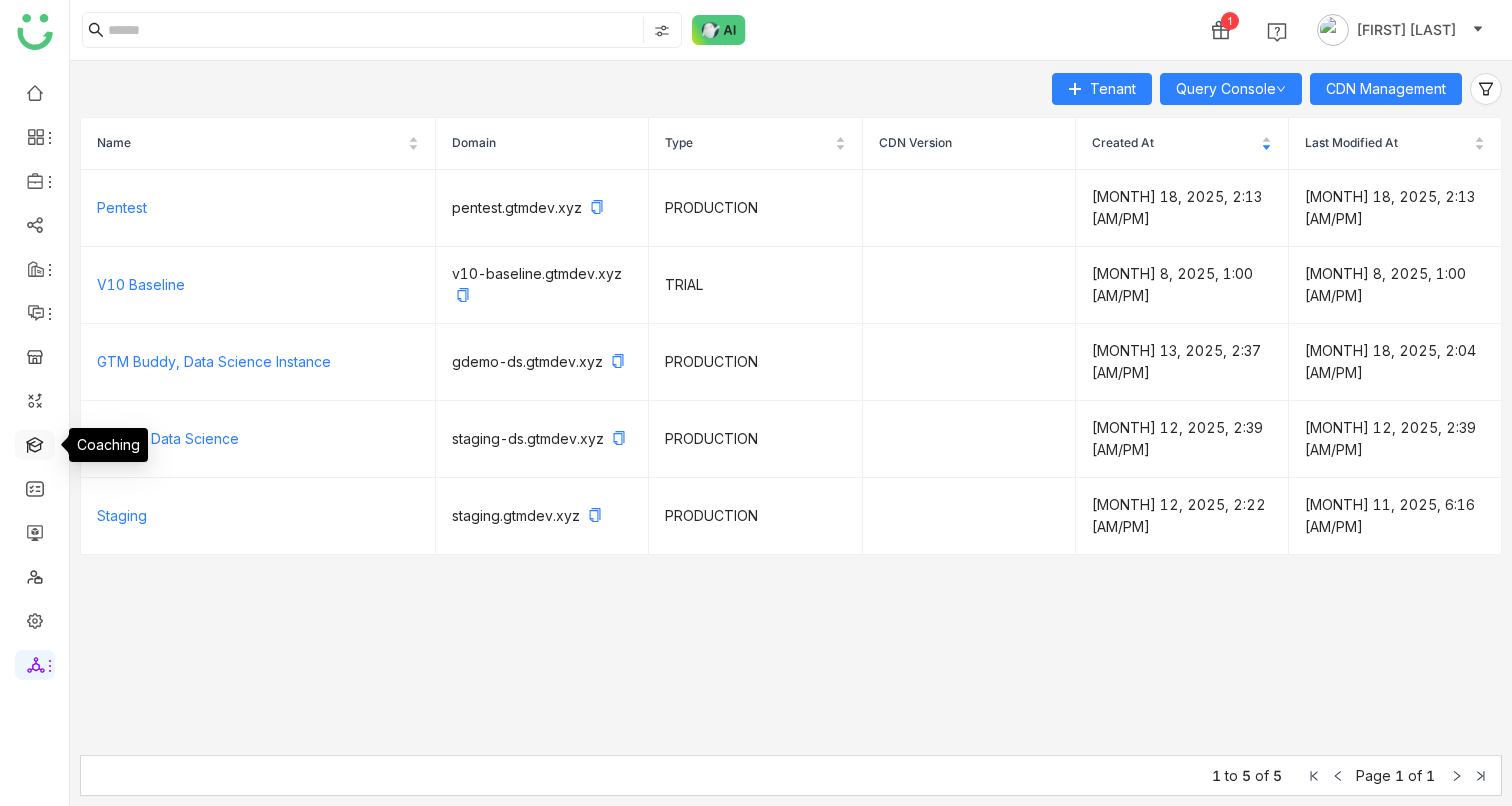 click at bounding box center [35, 443] 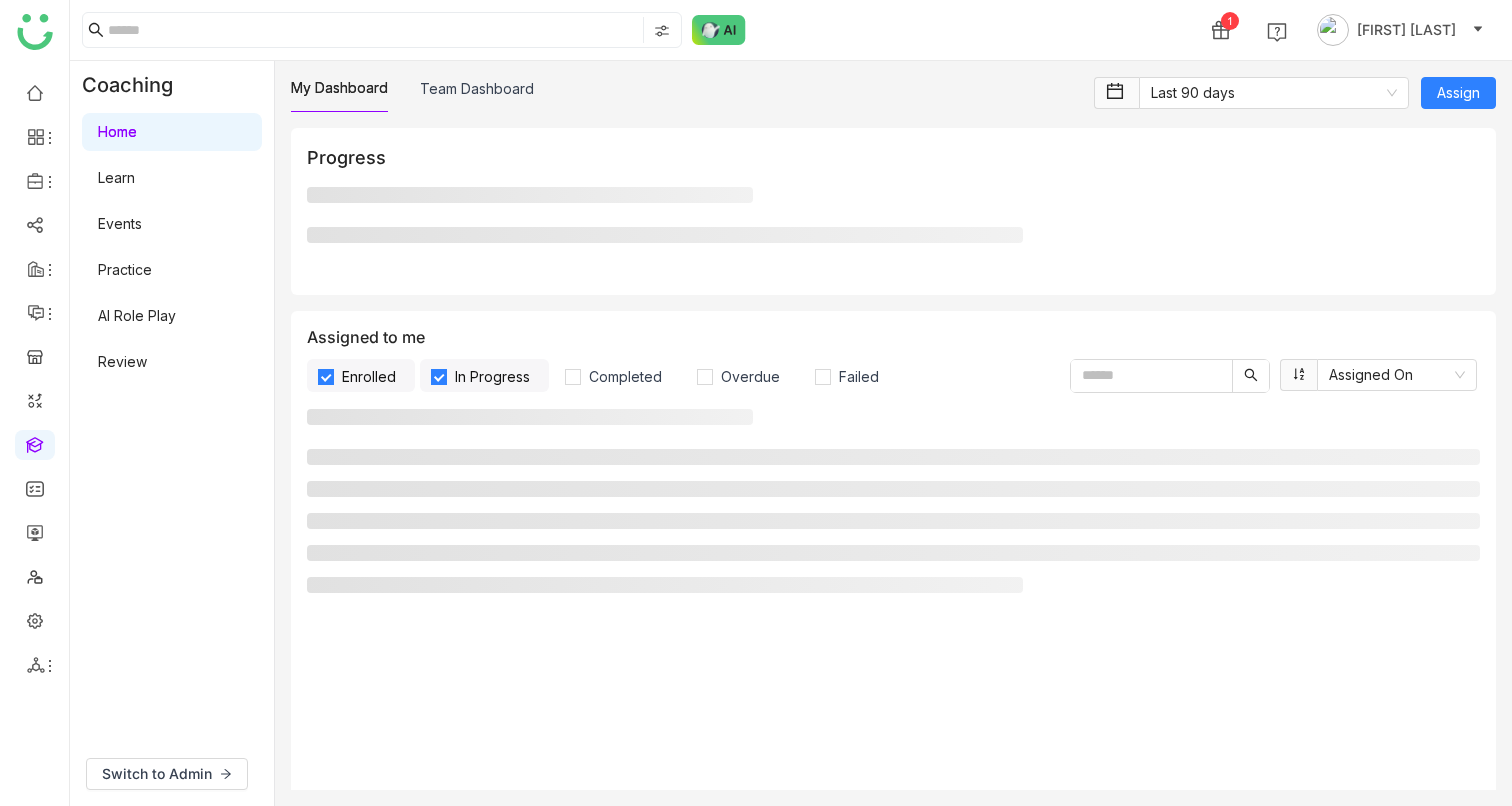 click on "AI Role Play" at bounding box center [137, 315] 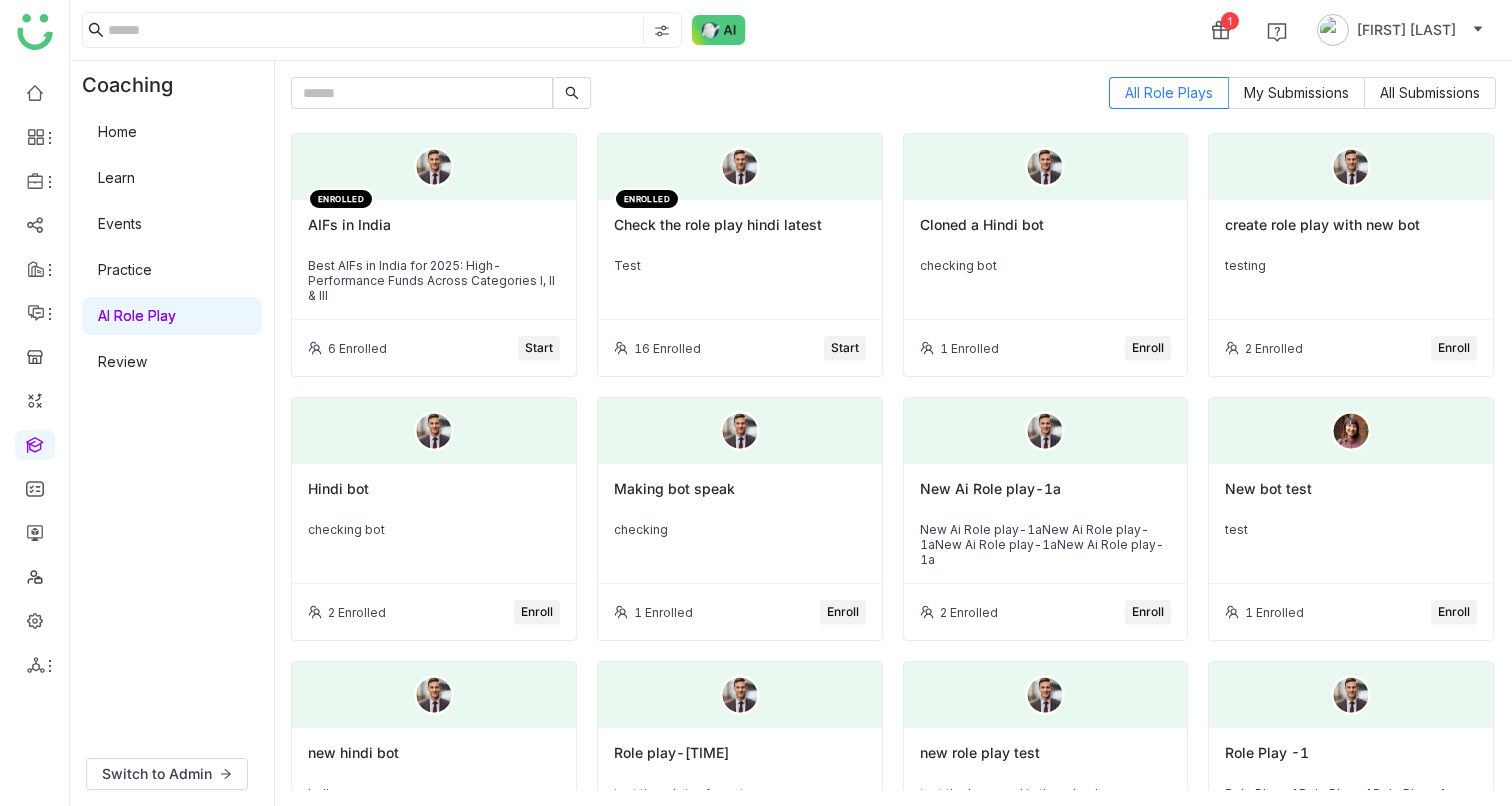 click on "Start" 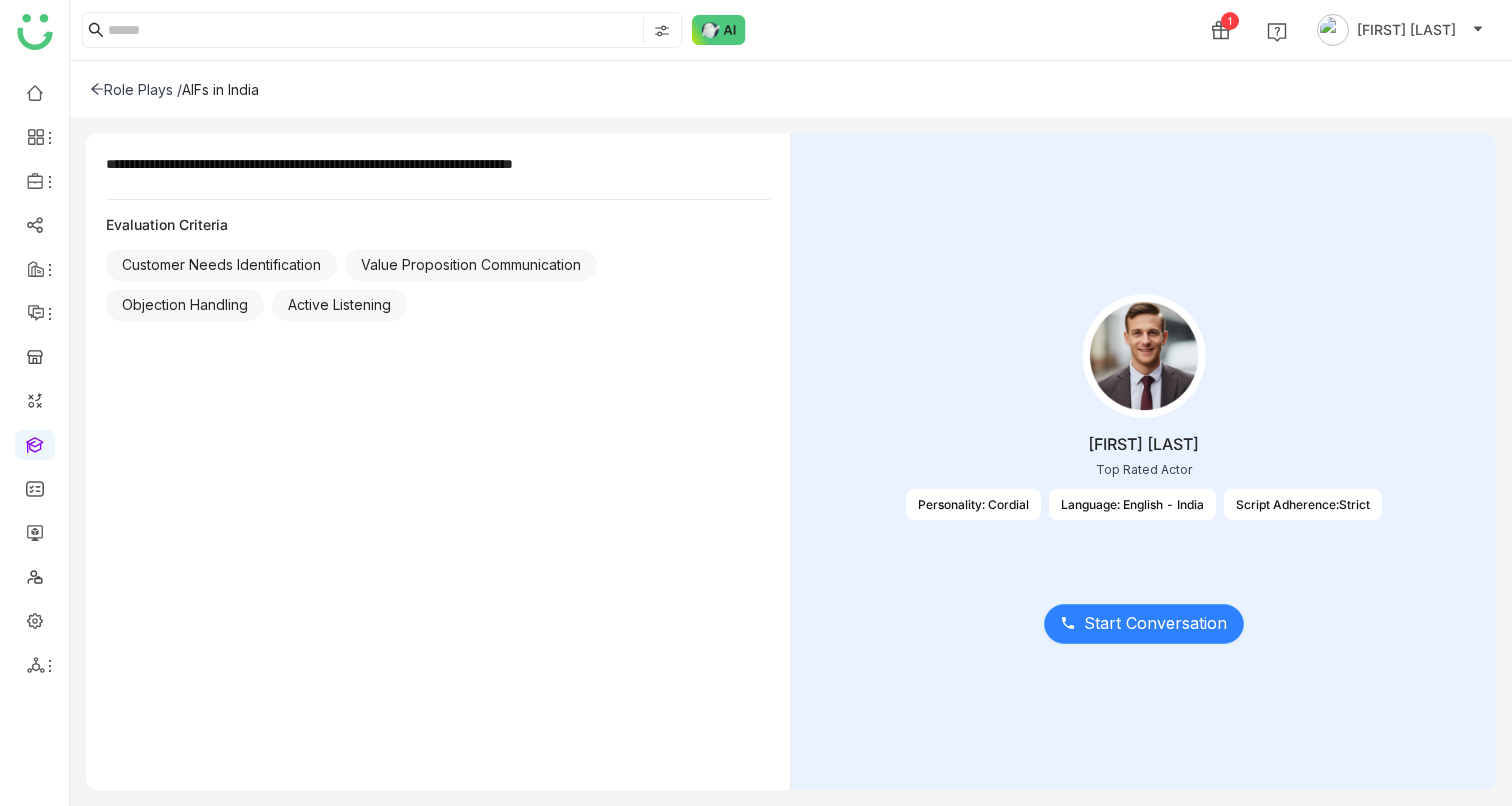 click on "Start Conversation" 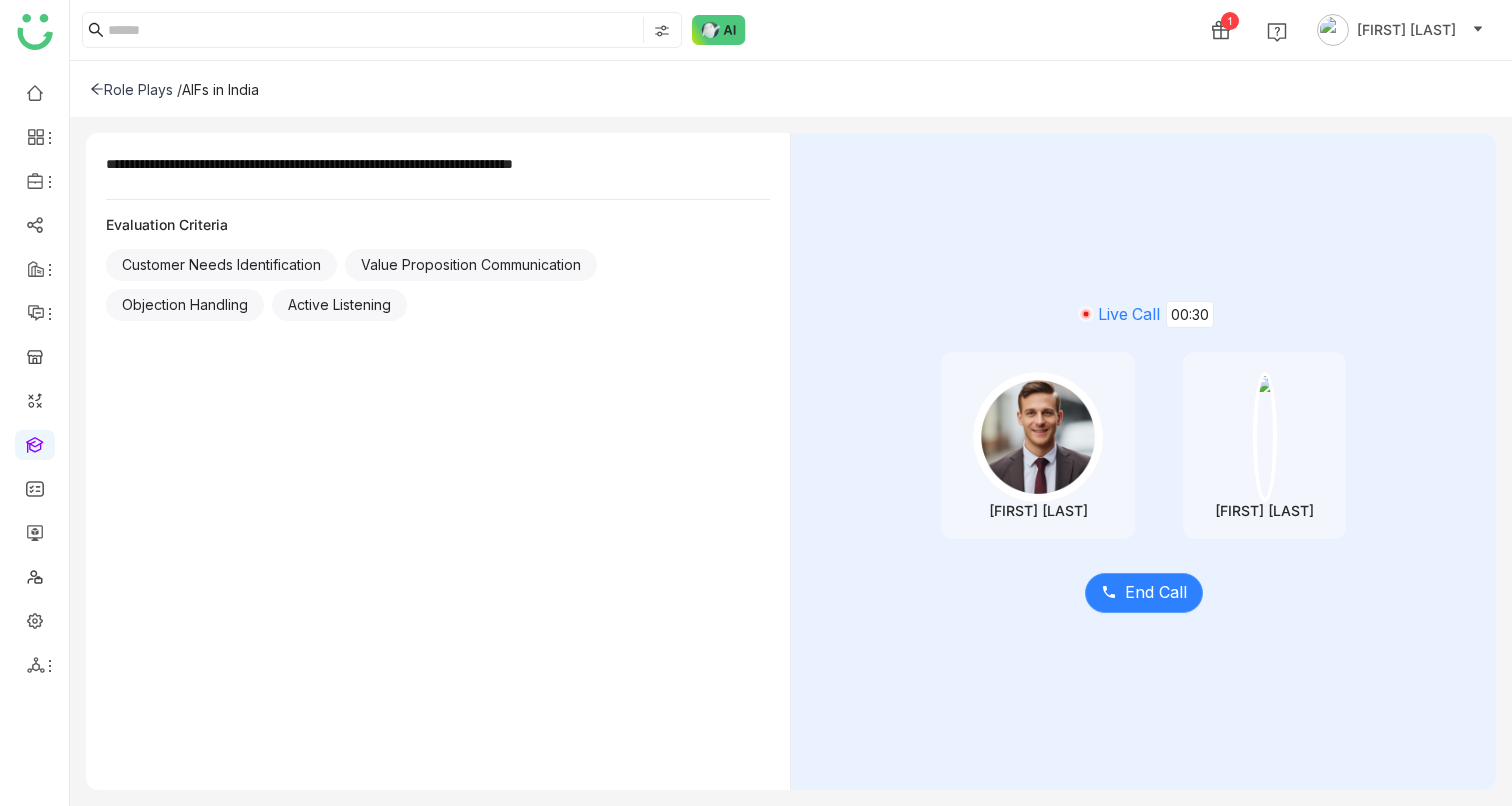 click on "End Call" 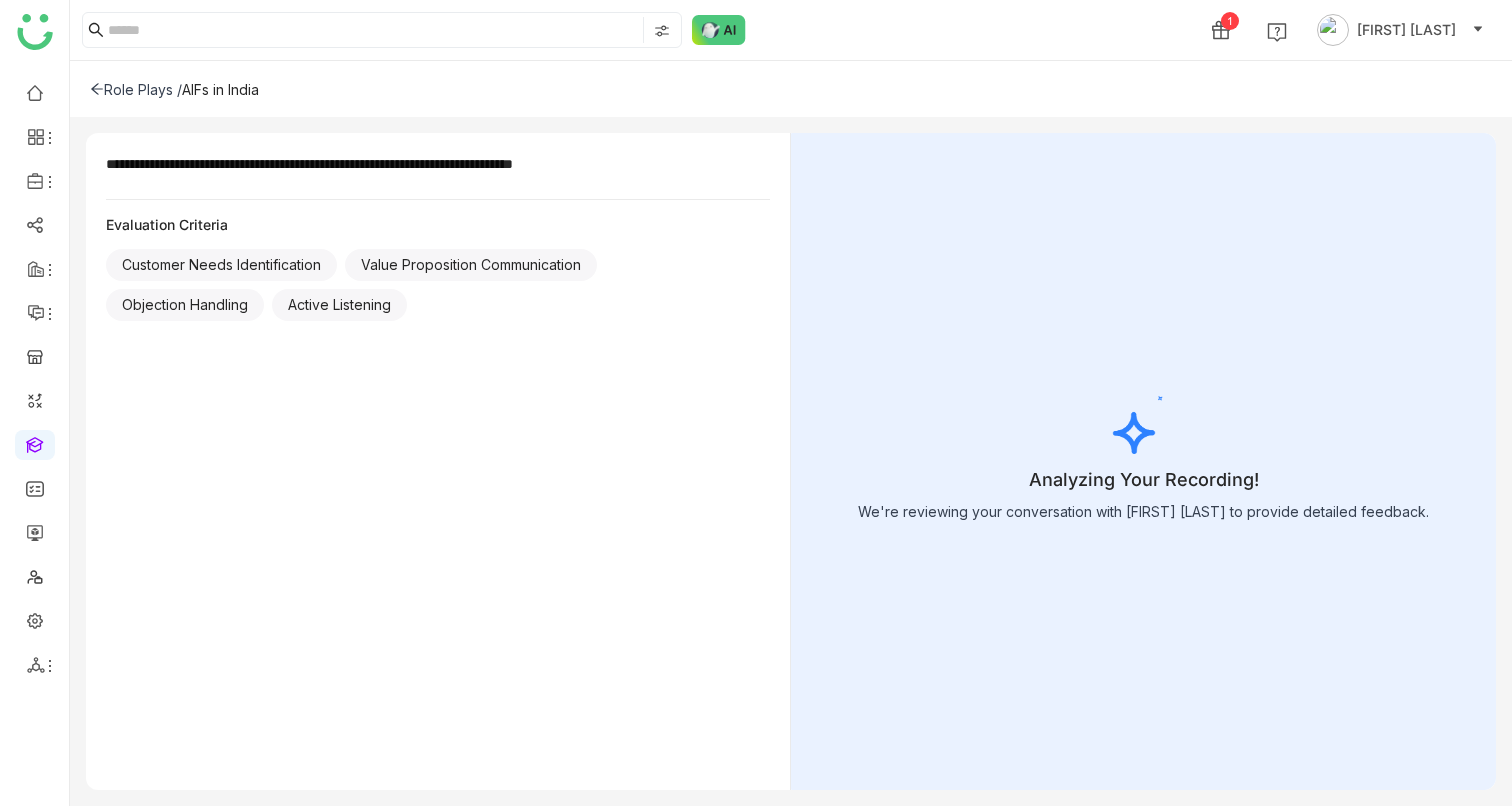 click 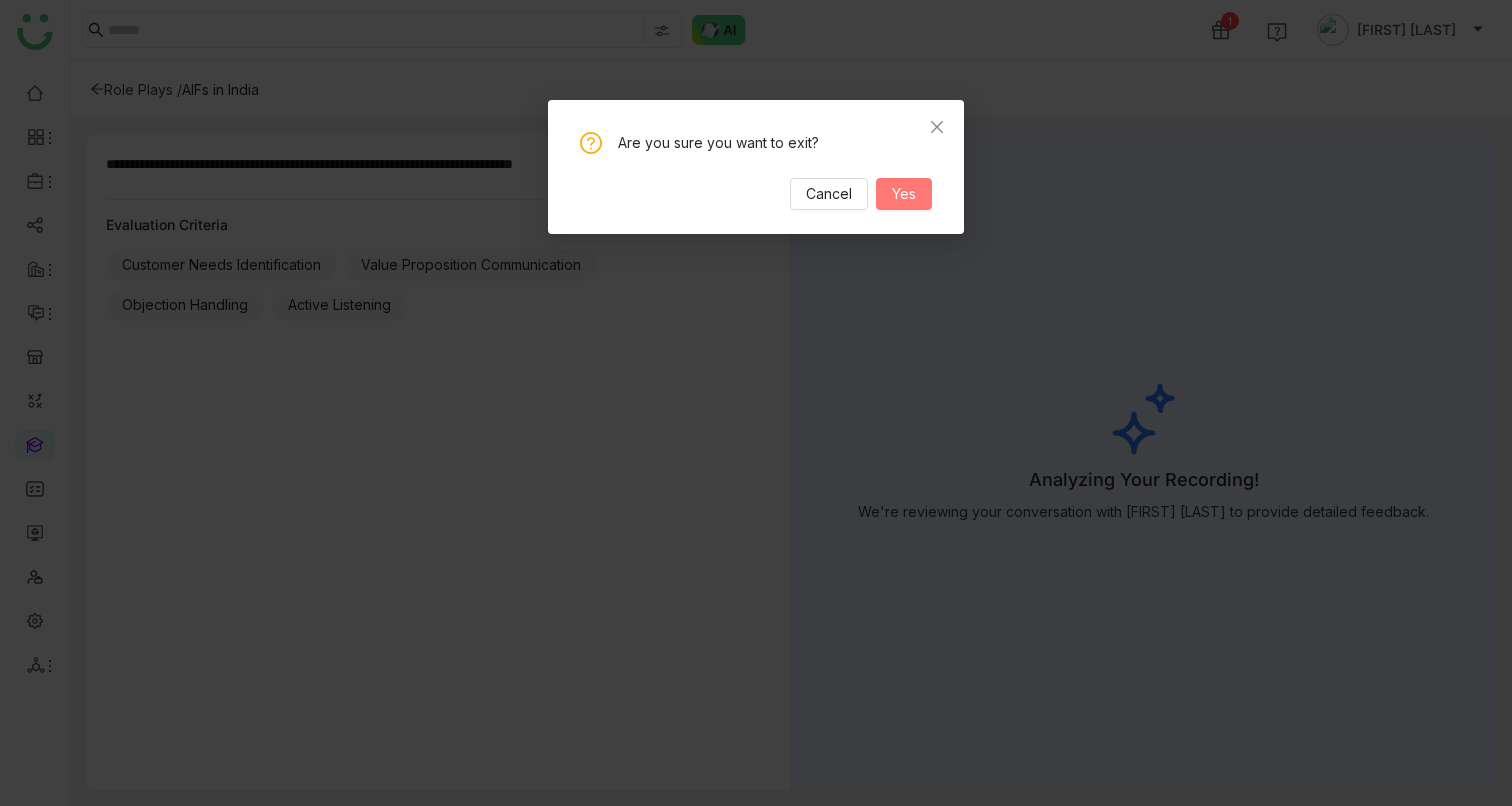 click on "Yes" at bounding box center (904, 194) 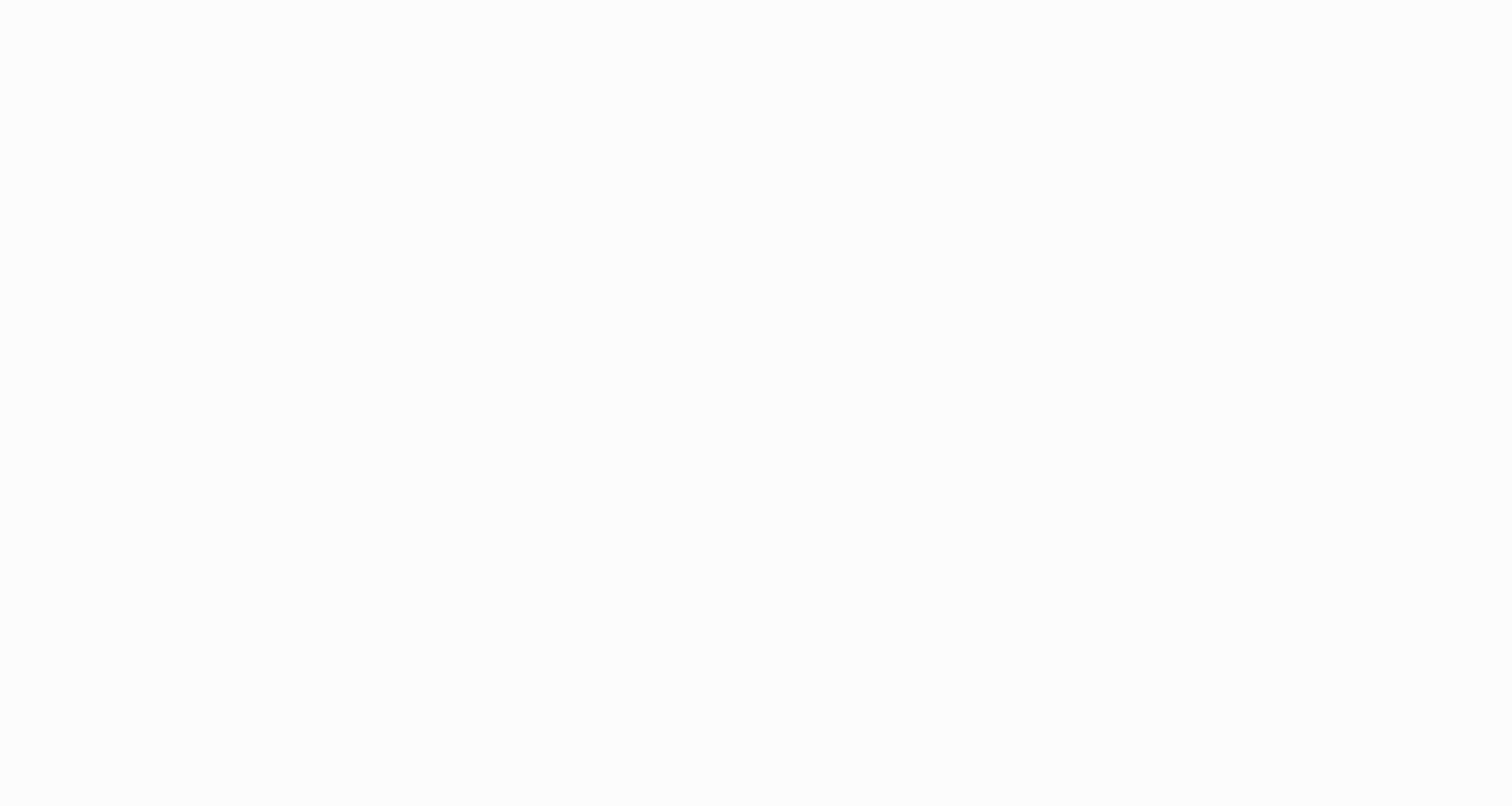 scroll, scrollTop: 0, scrollLeft: 0, axis: both 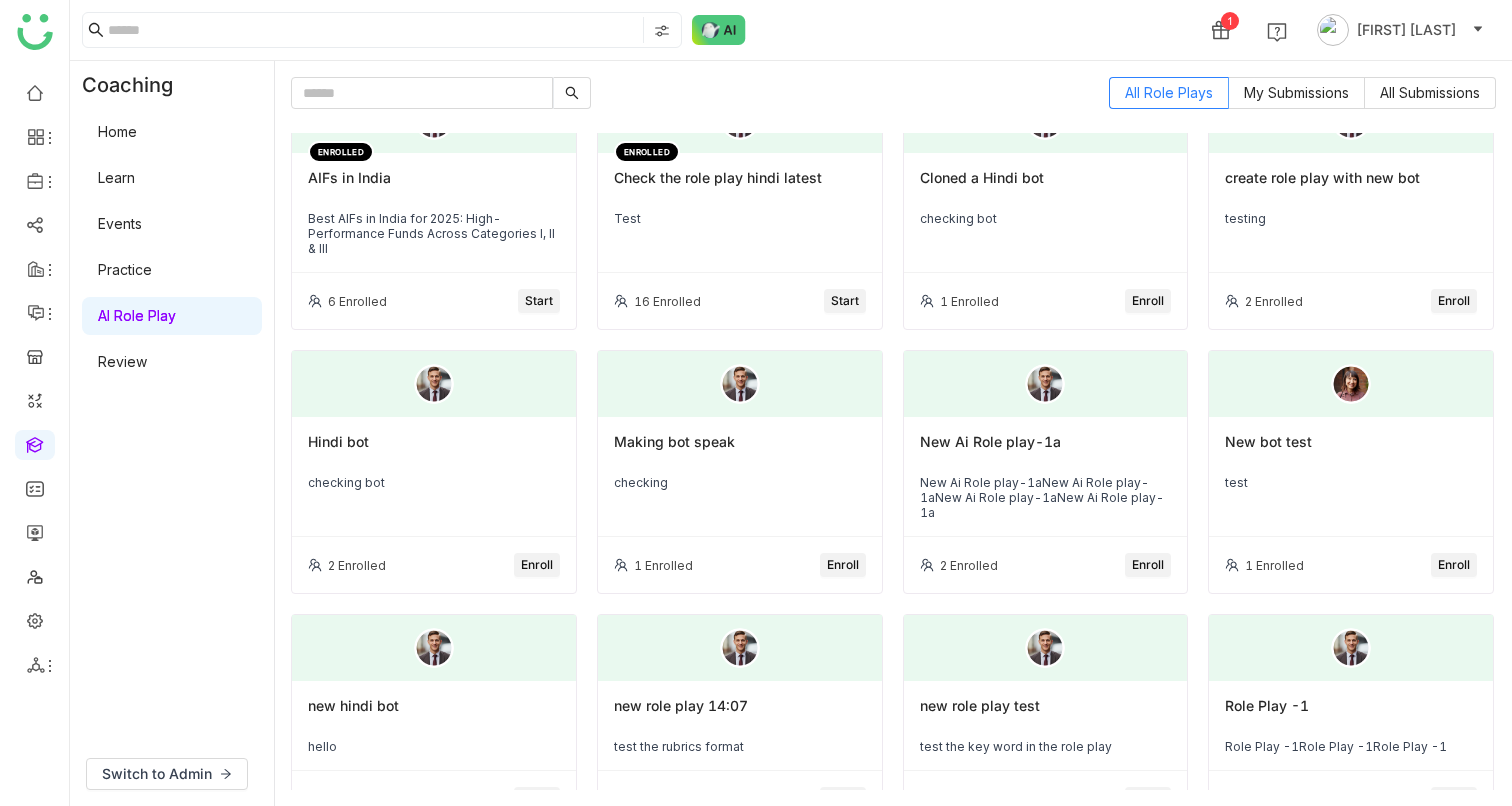 click on "Enroll" 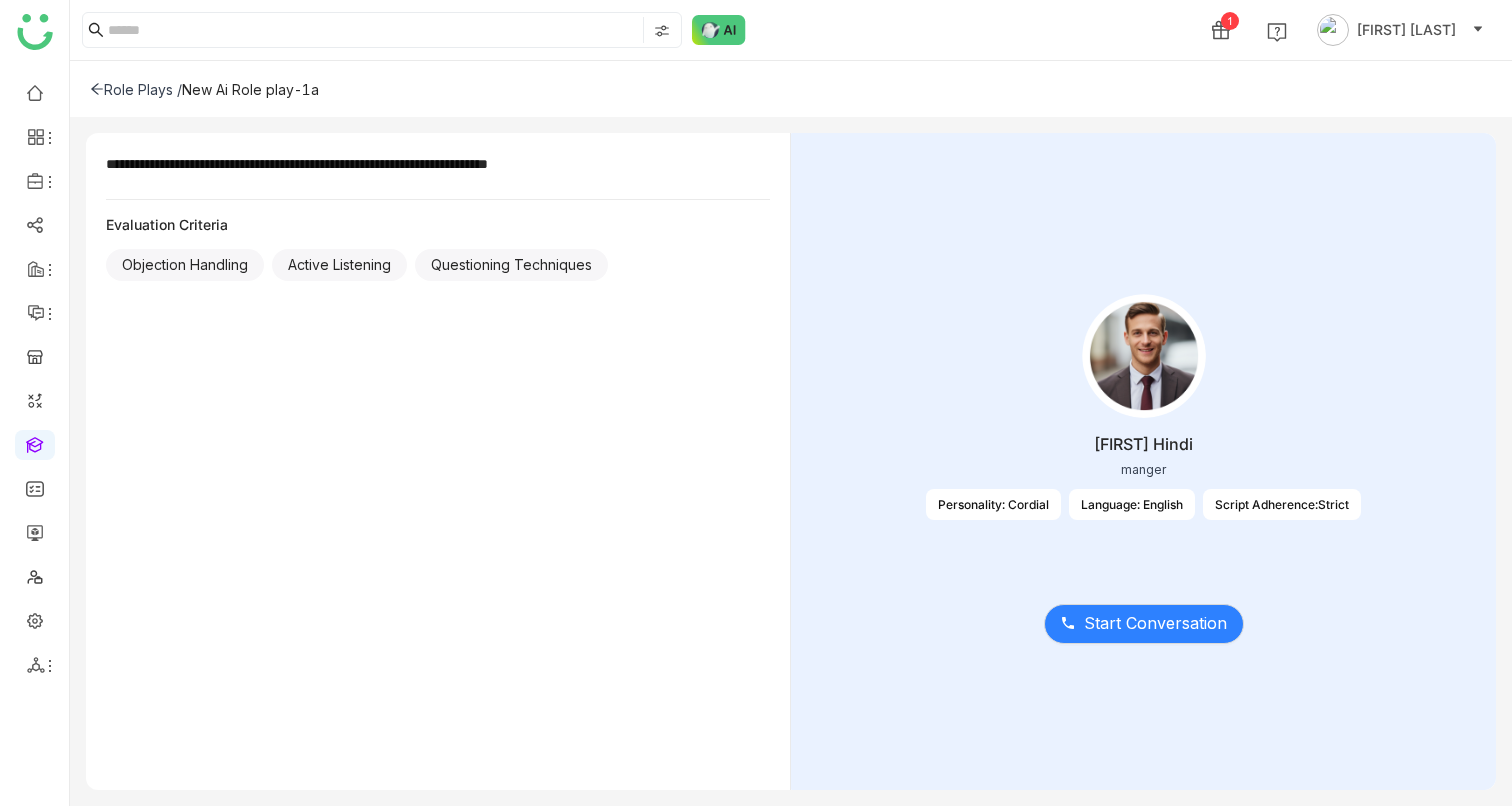 click on "Role Plays /" 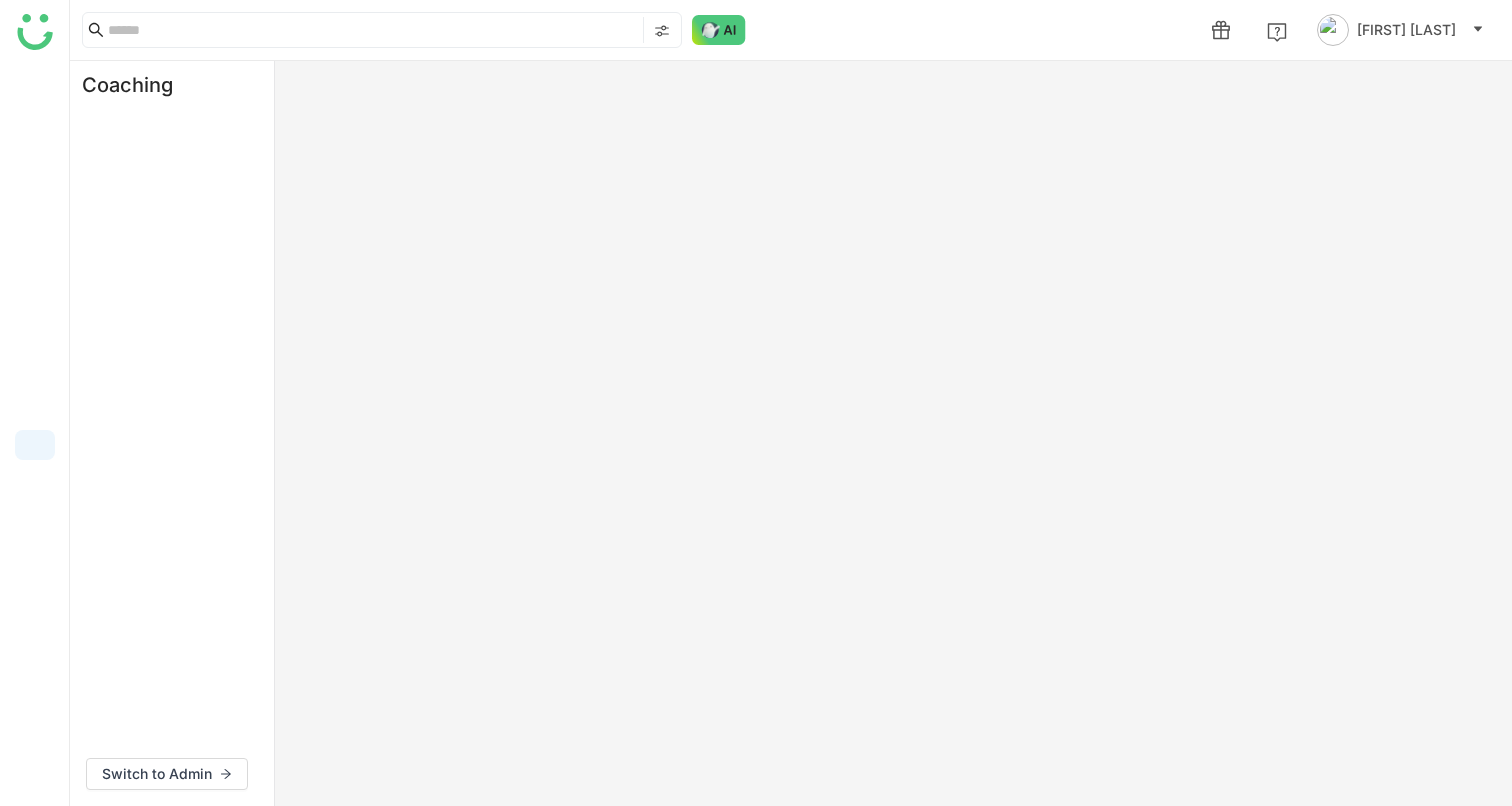 scroll, scrollTop: 0, scrollLeft: 0, axis: both 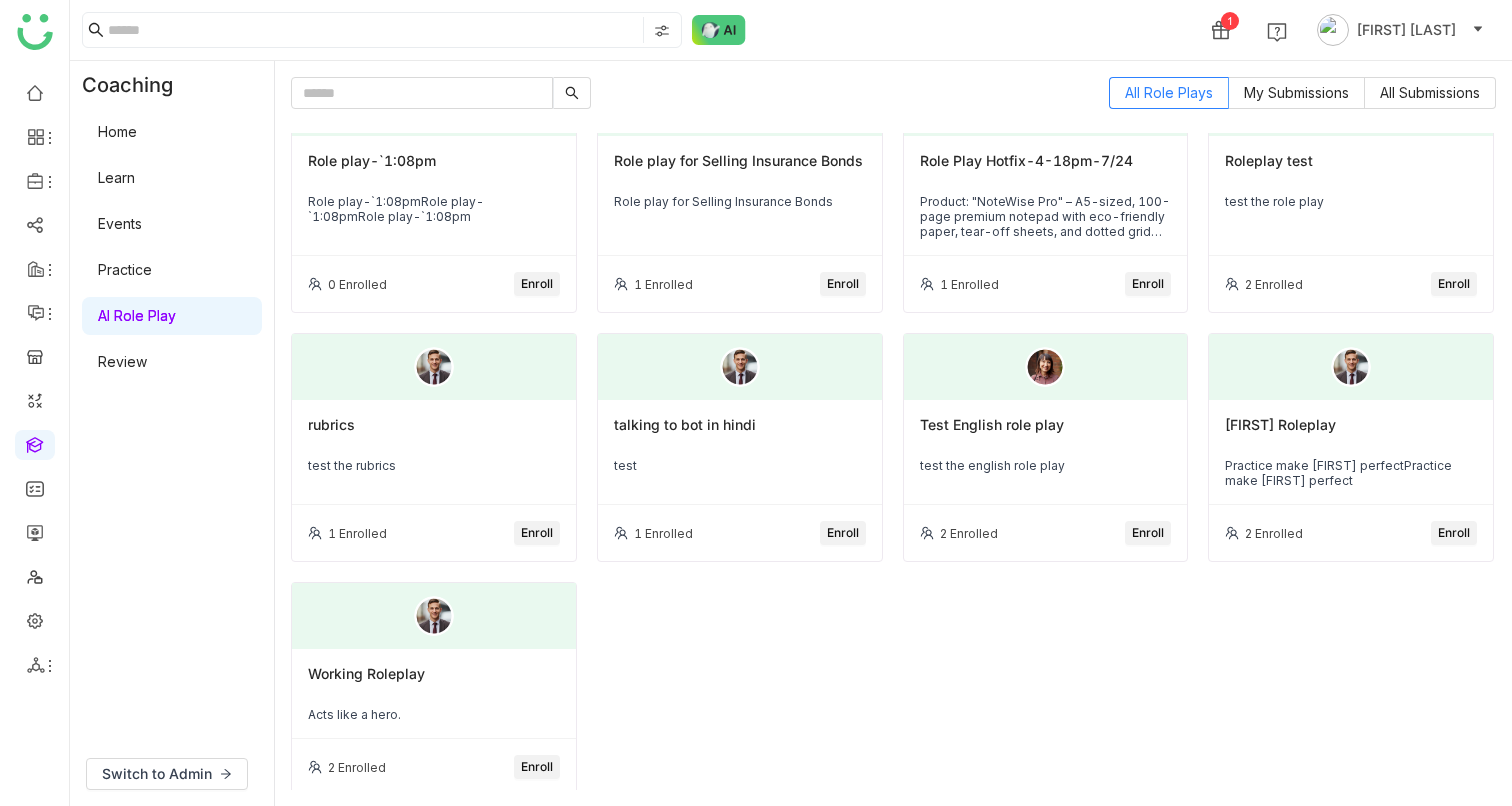 click on "Enroll" 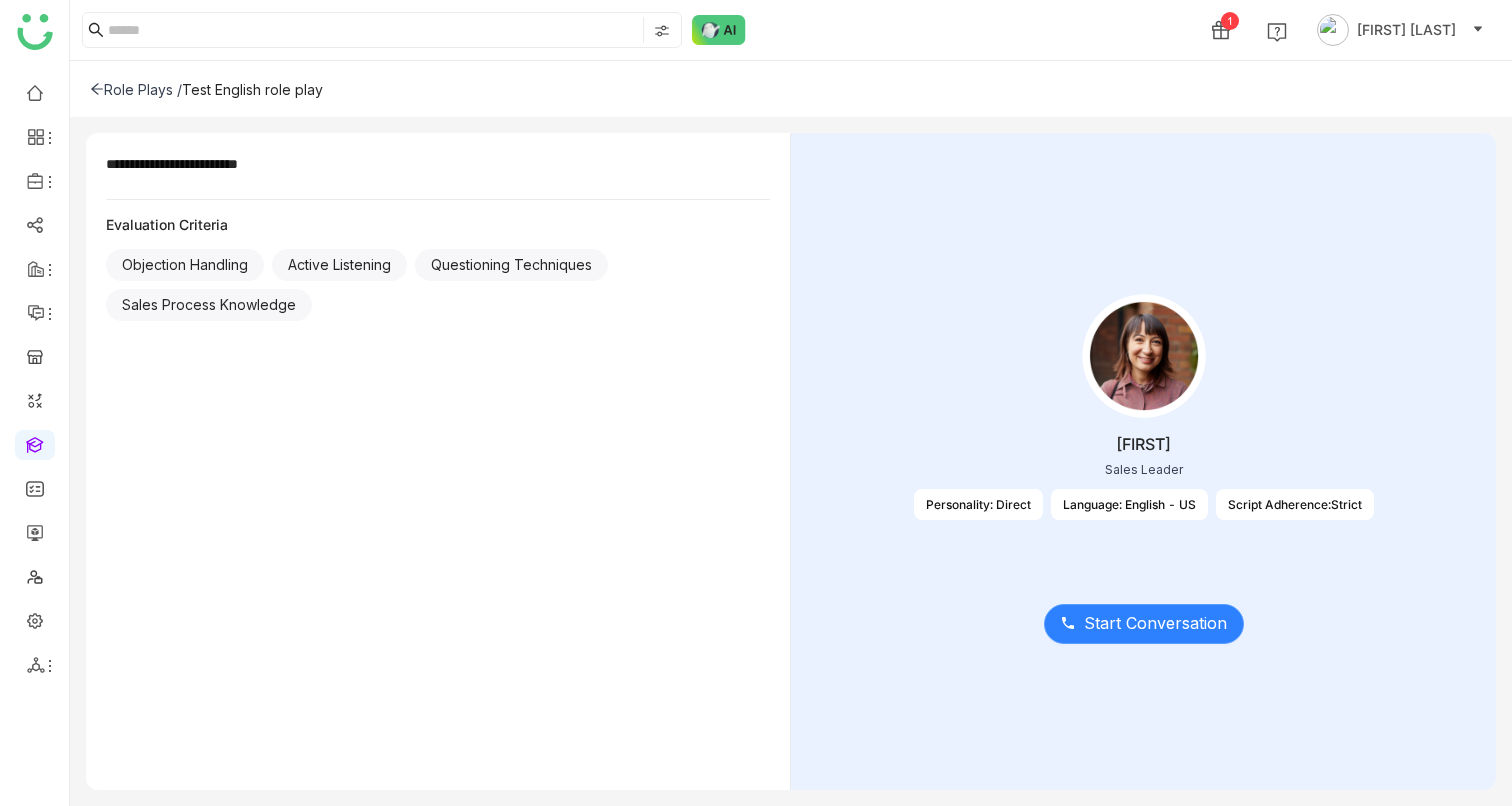 click on "Start Conversation" 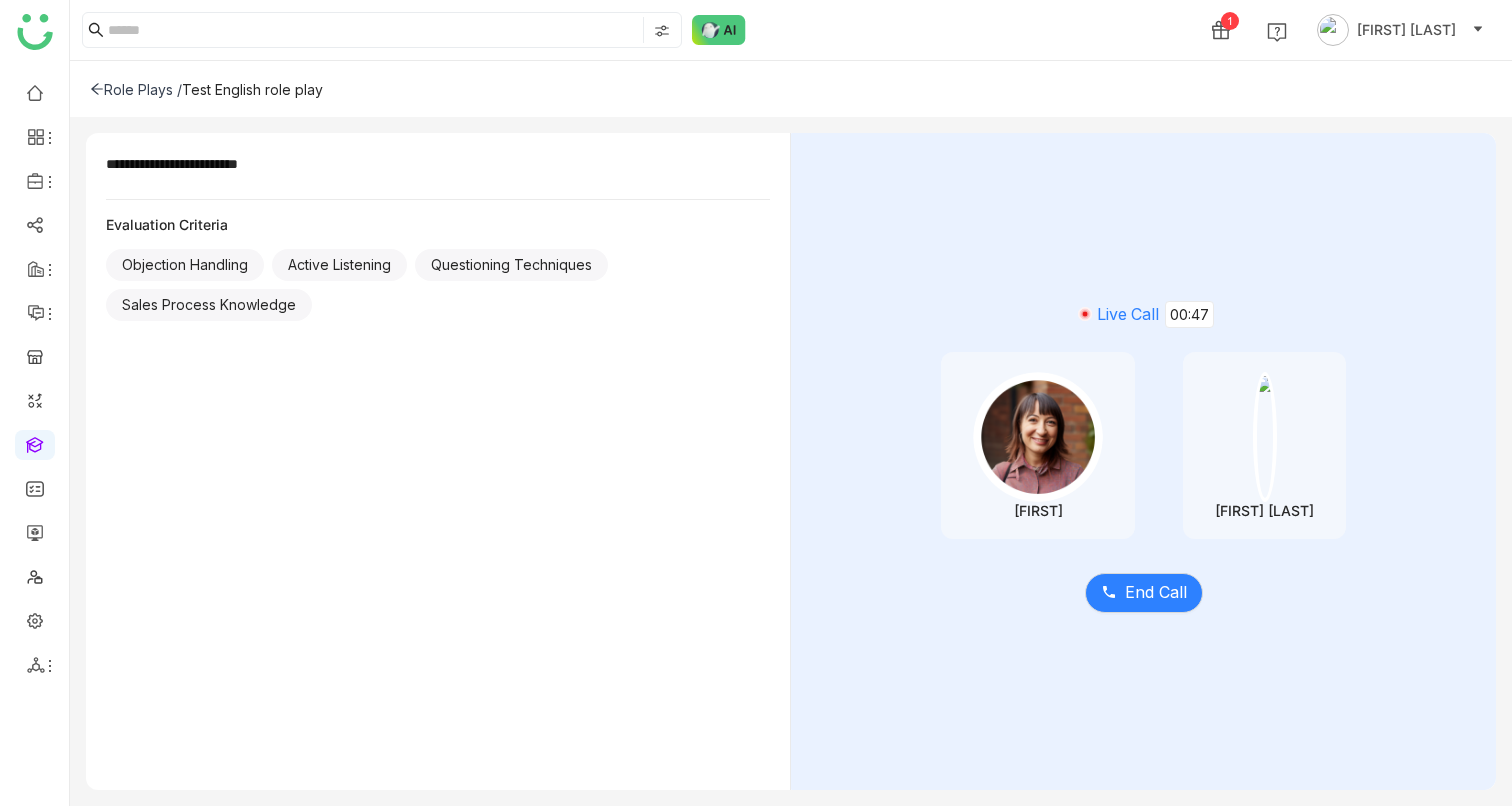 click on "Live Call 00:47 Vikram Vineet Tiwari
End Call" 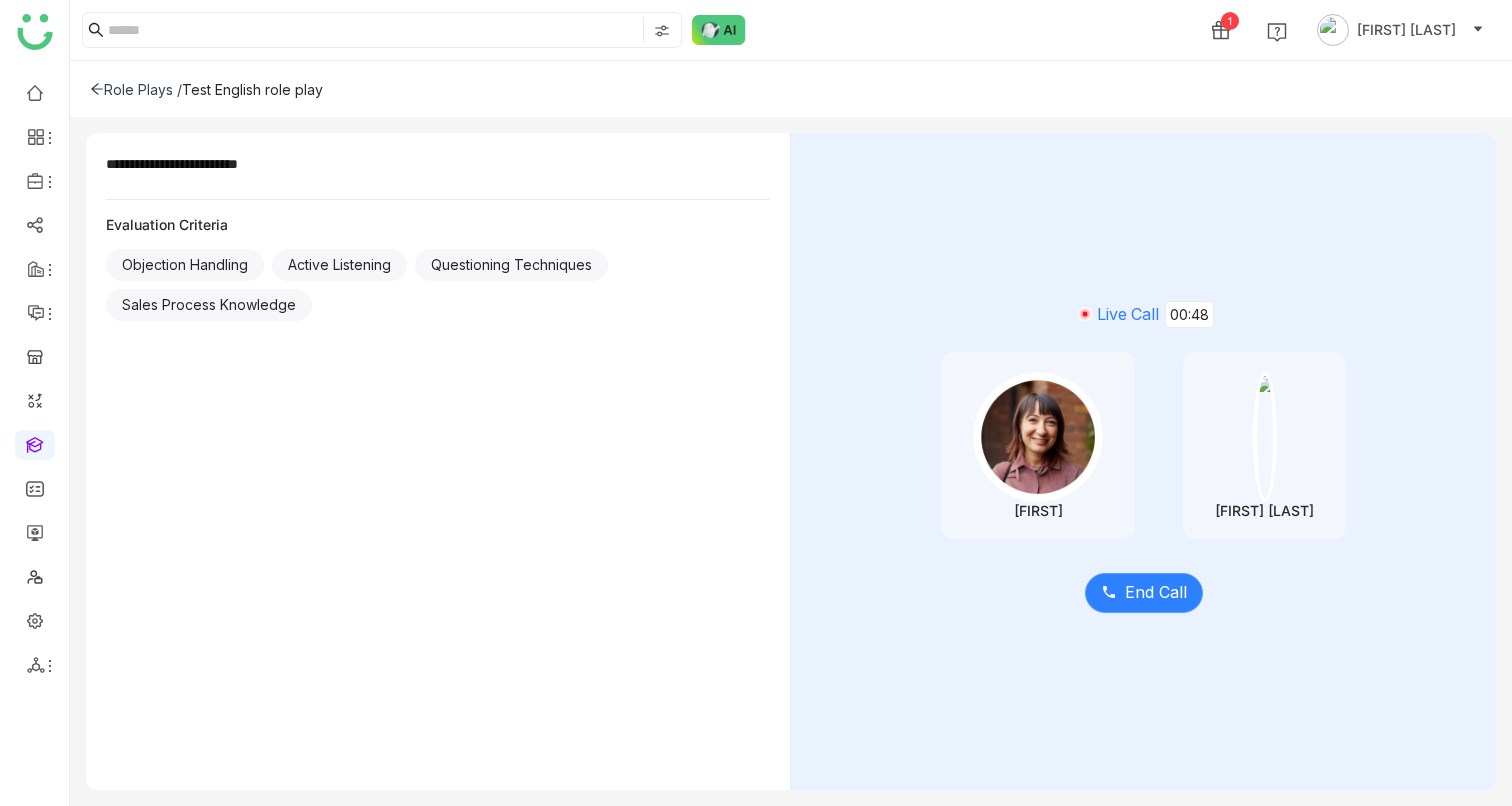 click on "End Call" 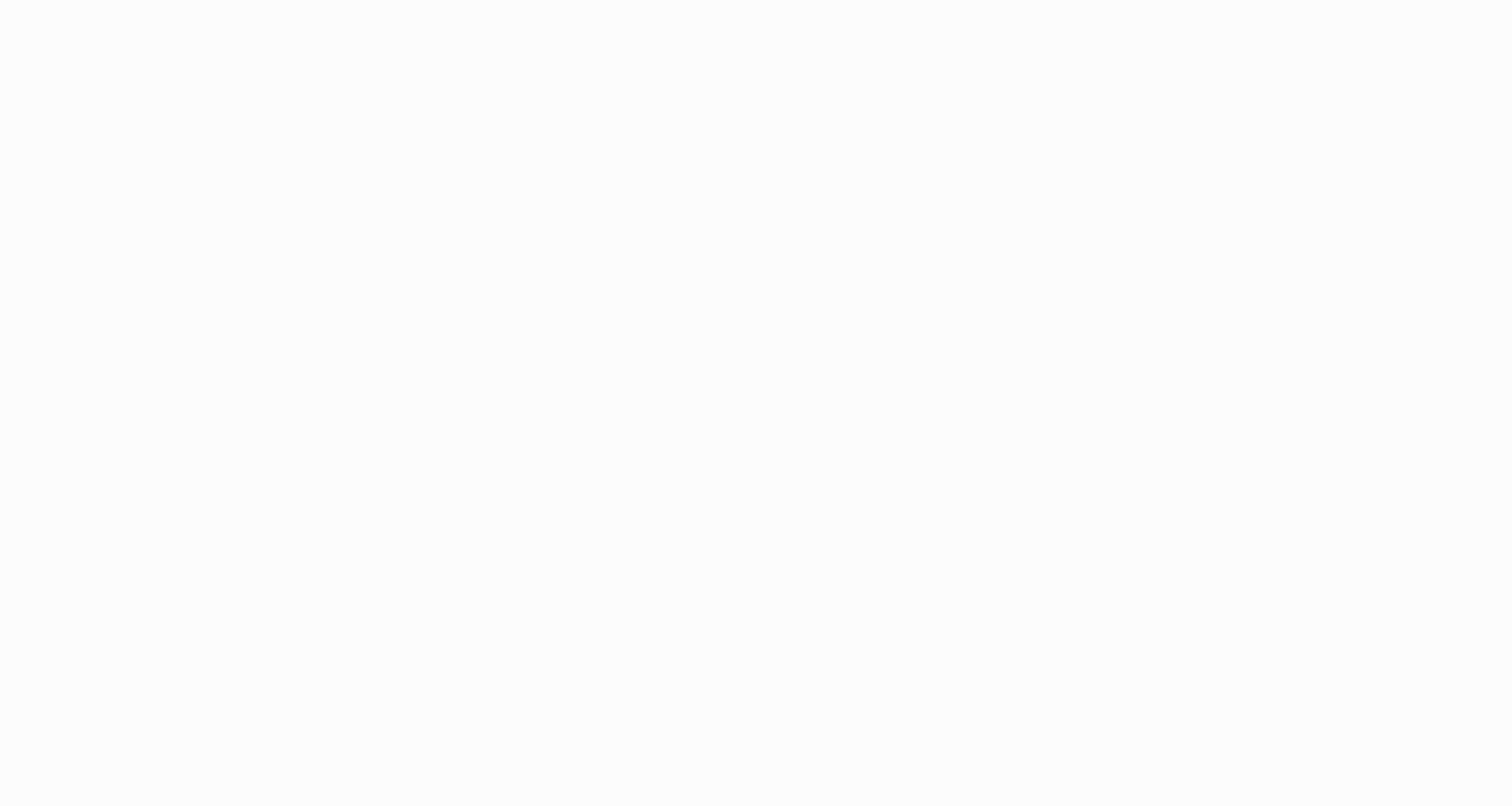 scroll, scrollTop: 0, scrollLeft: 0, axis: both 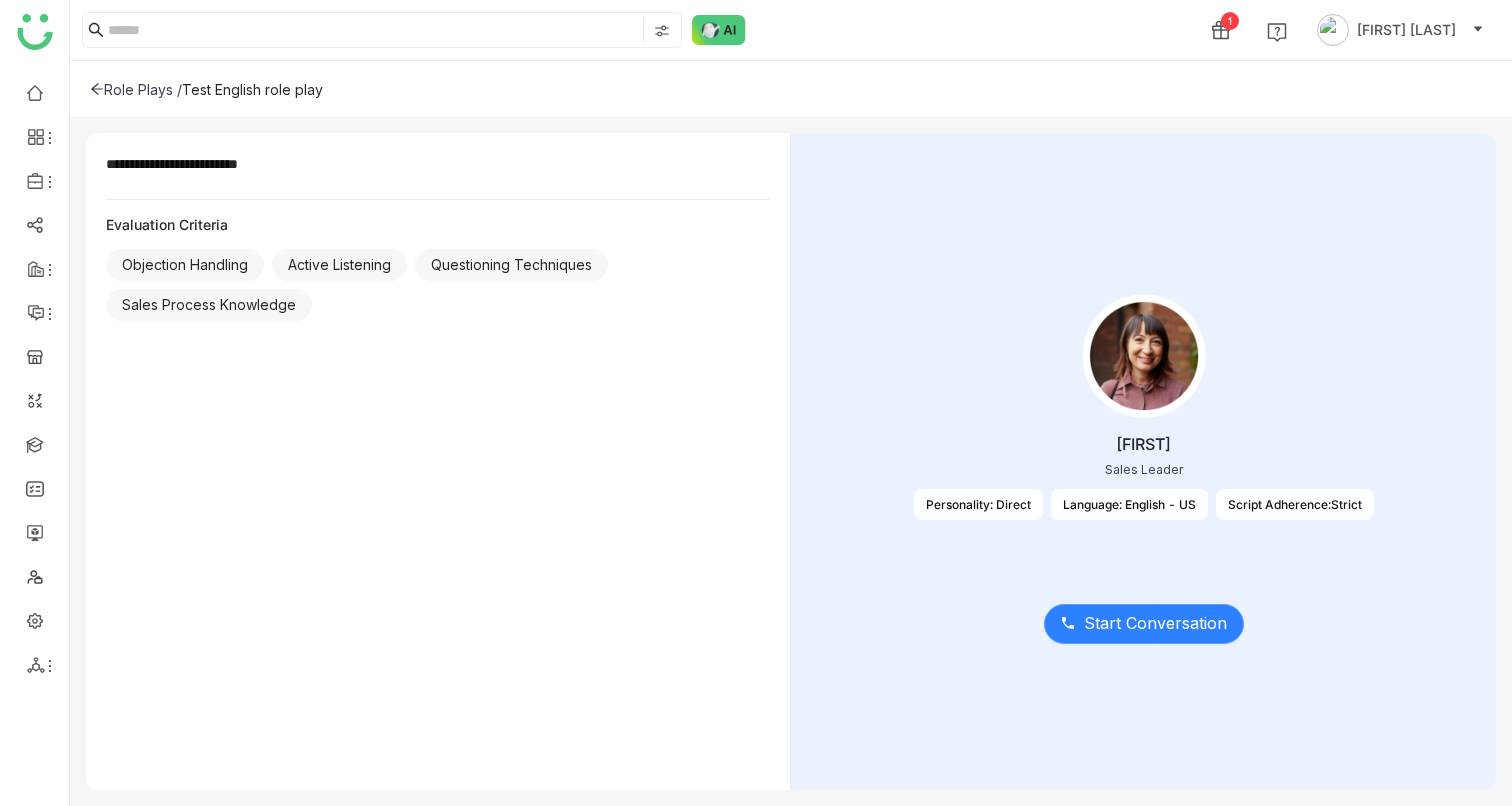 click on "Start Conversation" 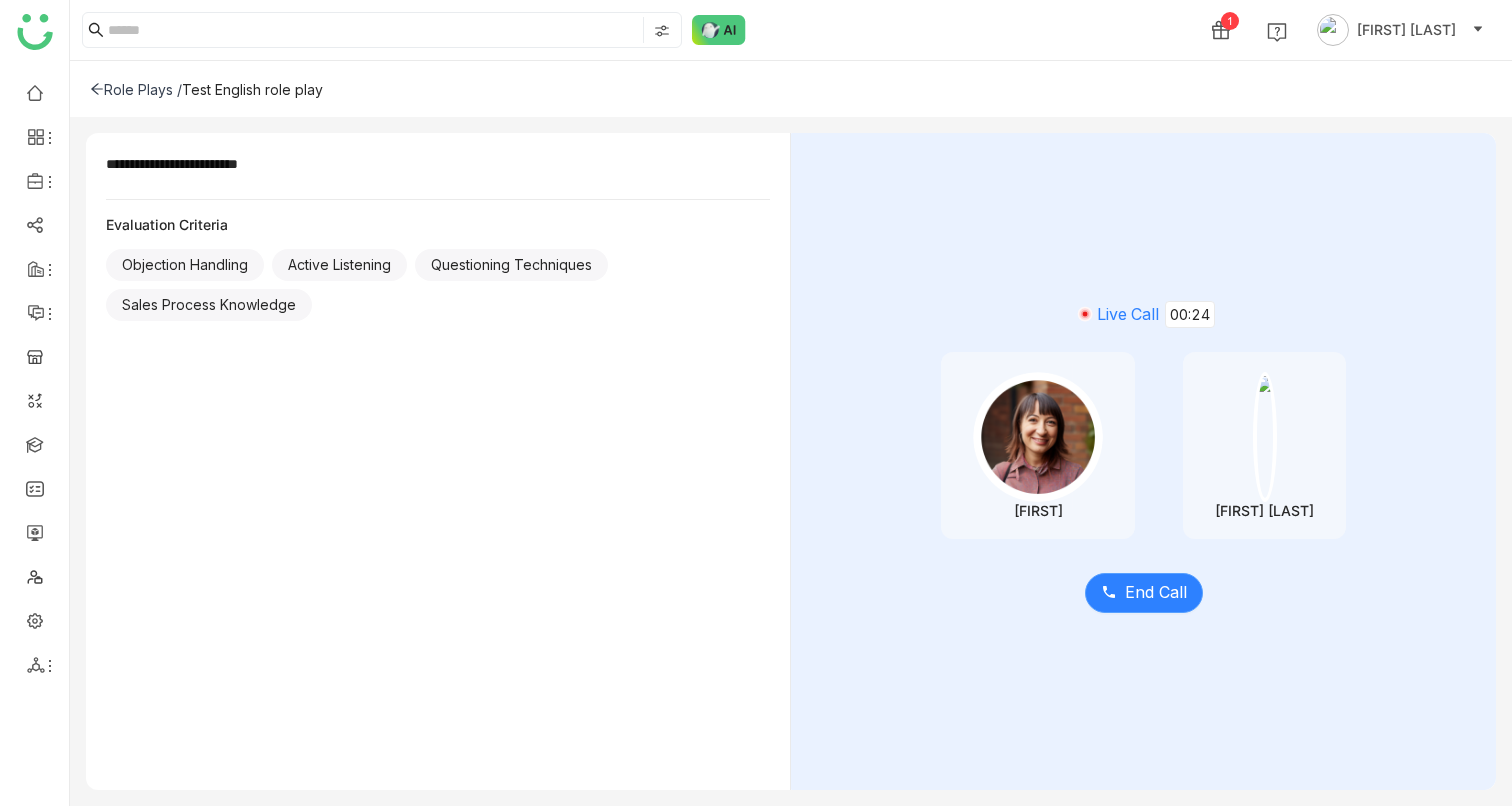 click on "End Call" 